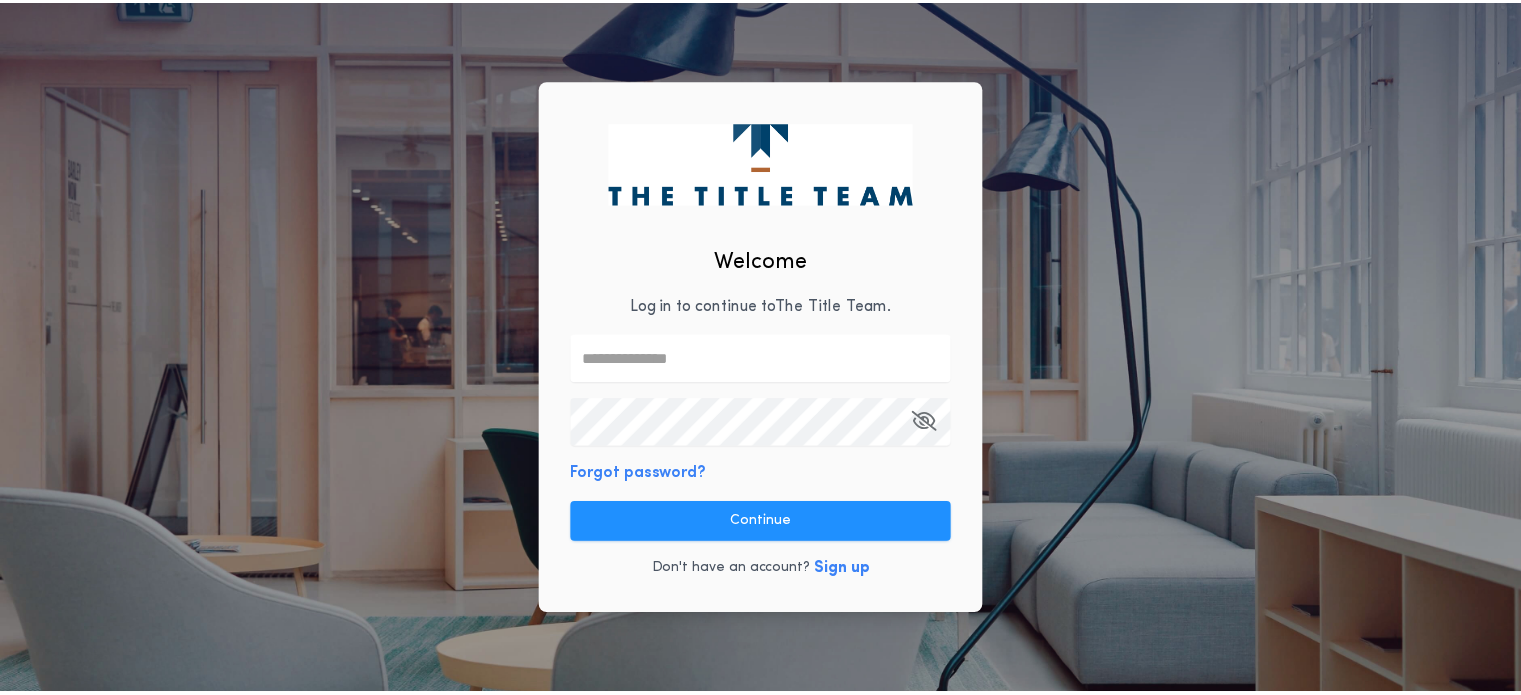 scroll, scrollTop: 0, scrollLeft: 0, axis: both 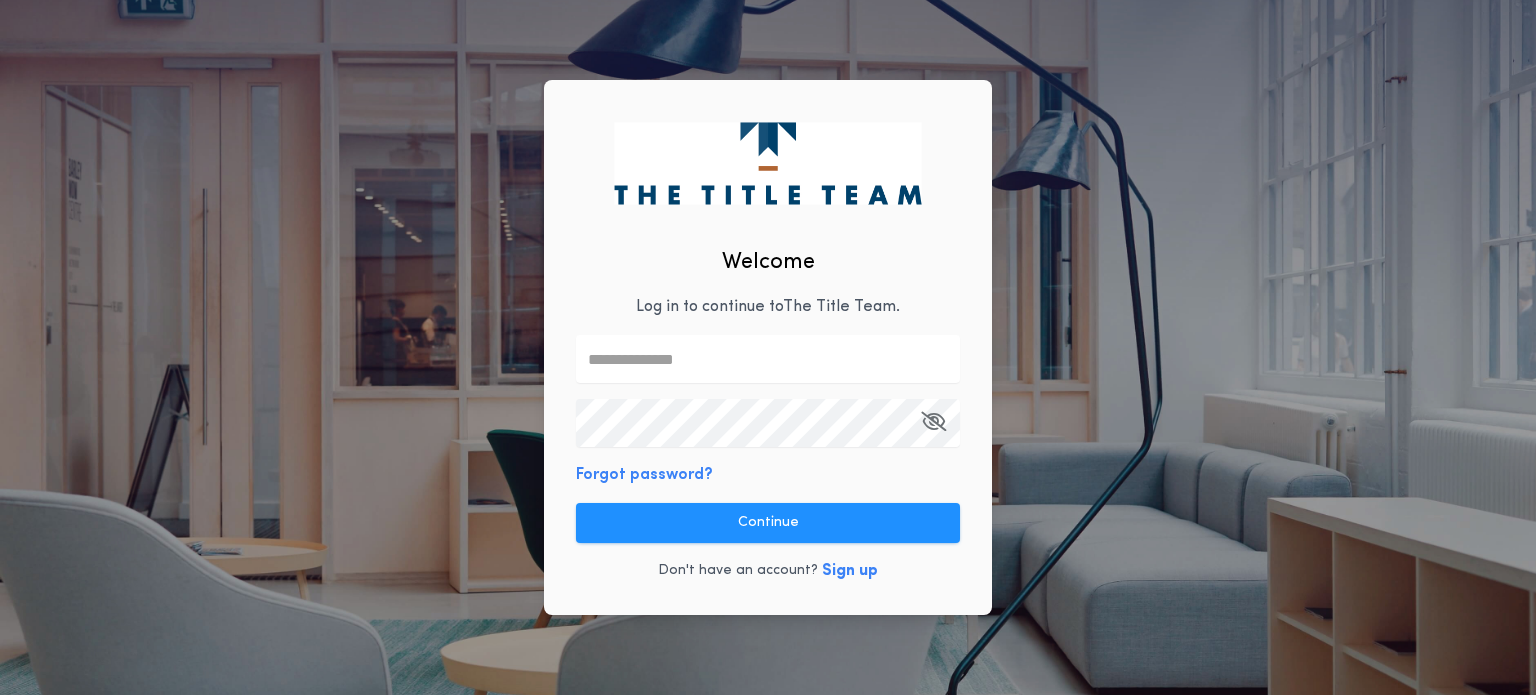 click at bounding box center [768, 359] 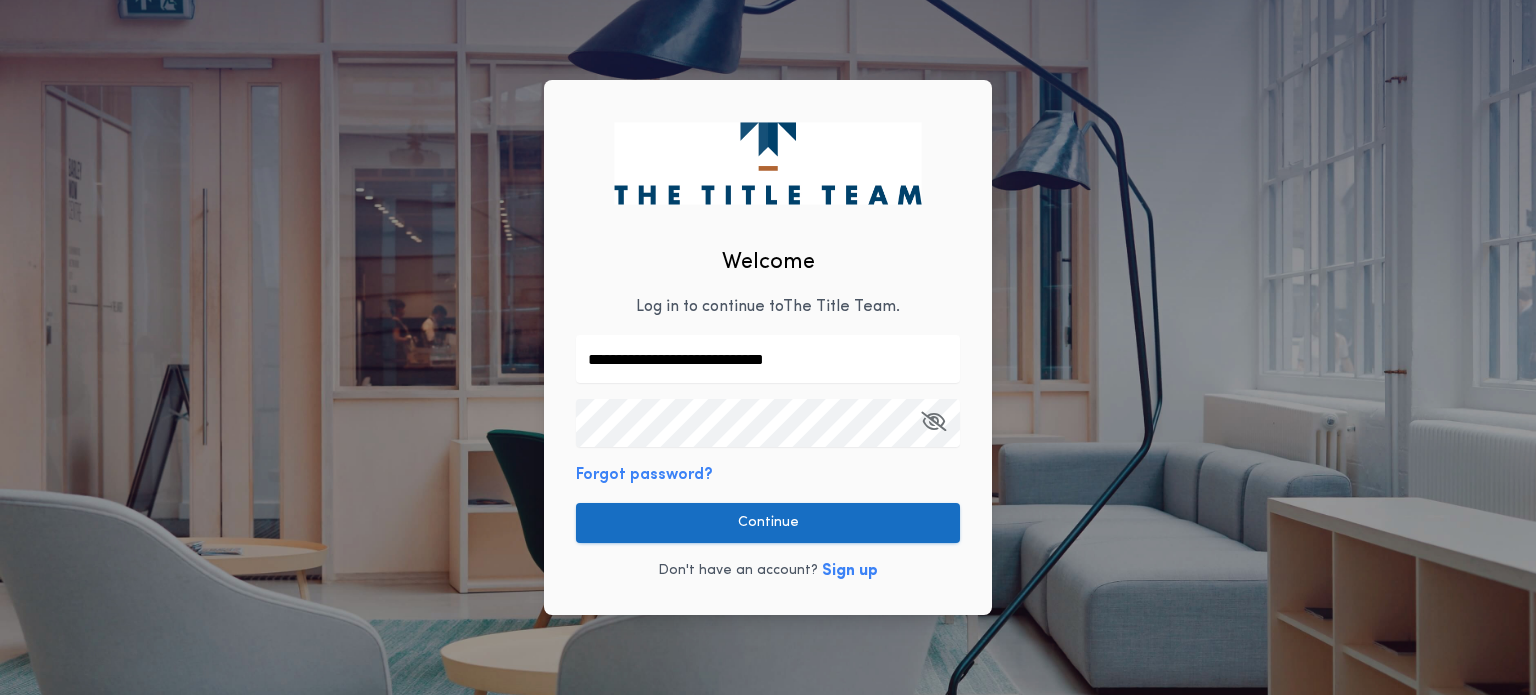 click on "Continue" at bounding box center (768, 523) 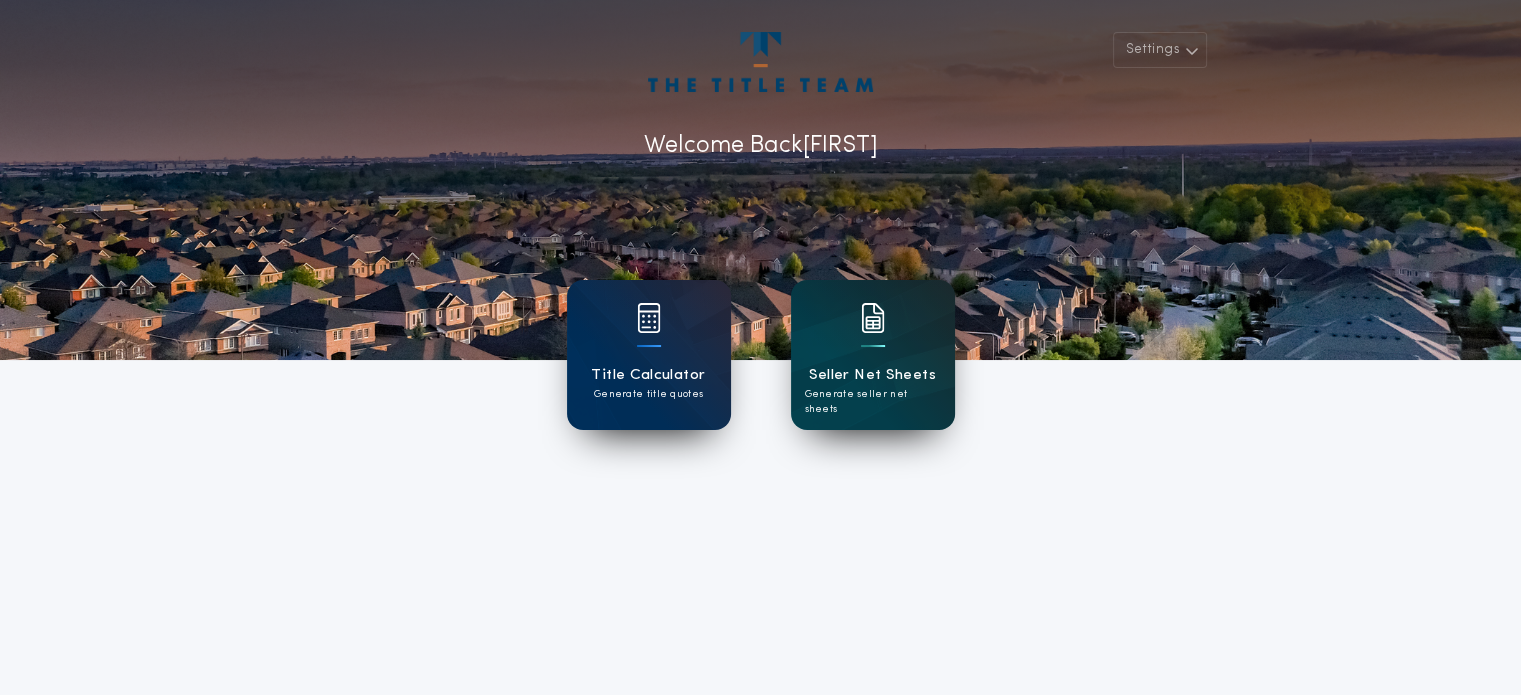 click at bounding box center (873, 331) 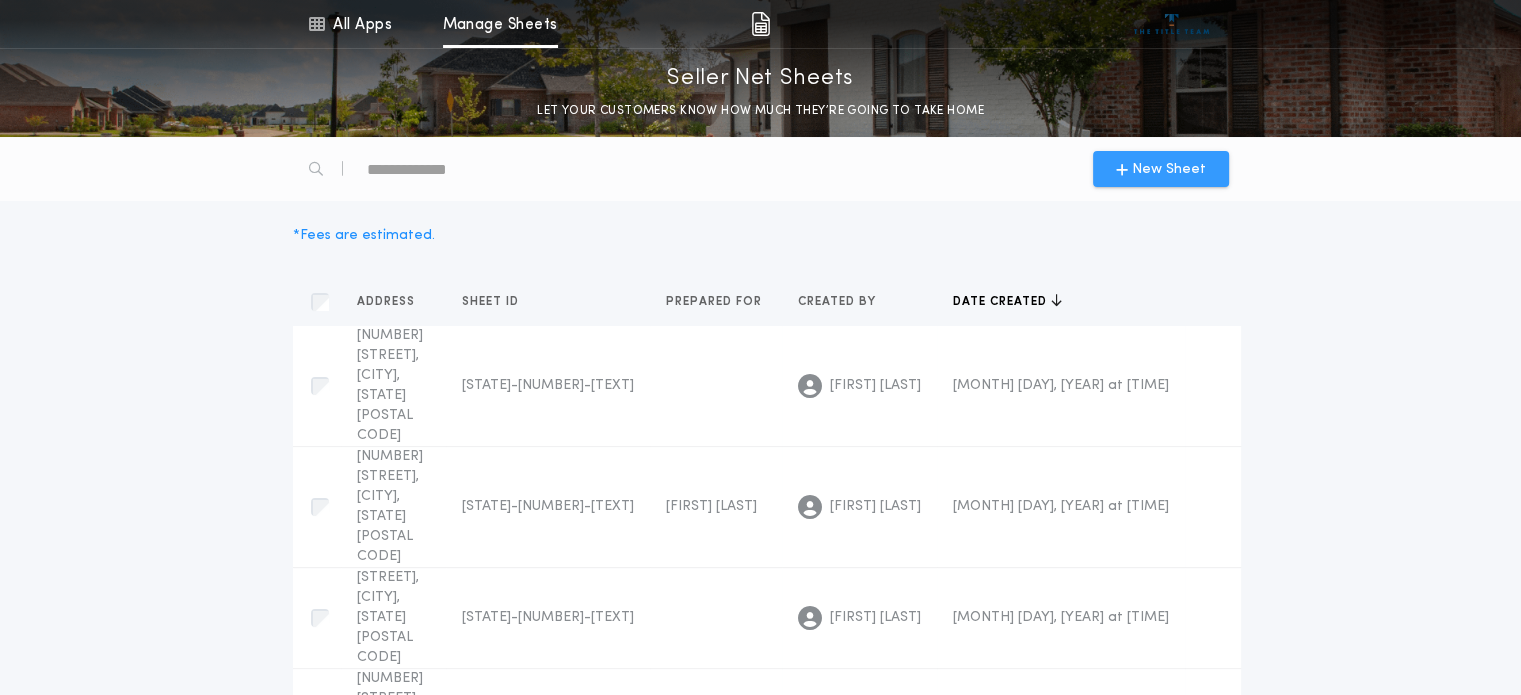 click on "New Sheet" at bounding box center [1169, 169] 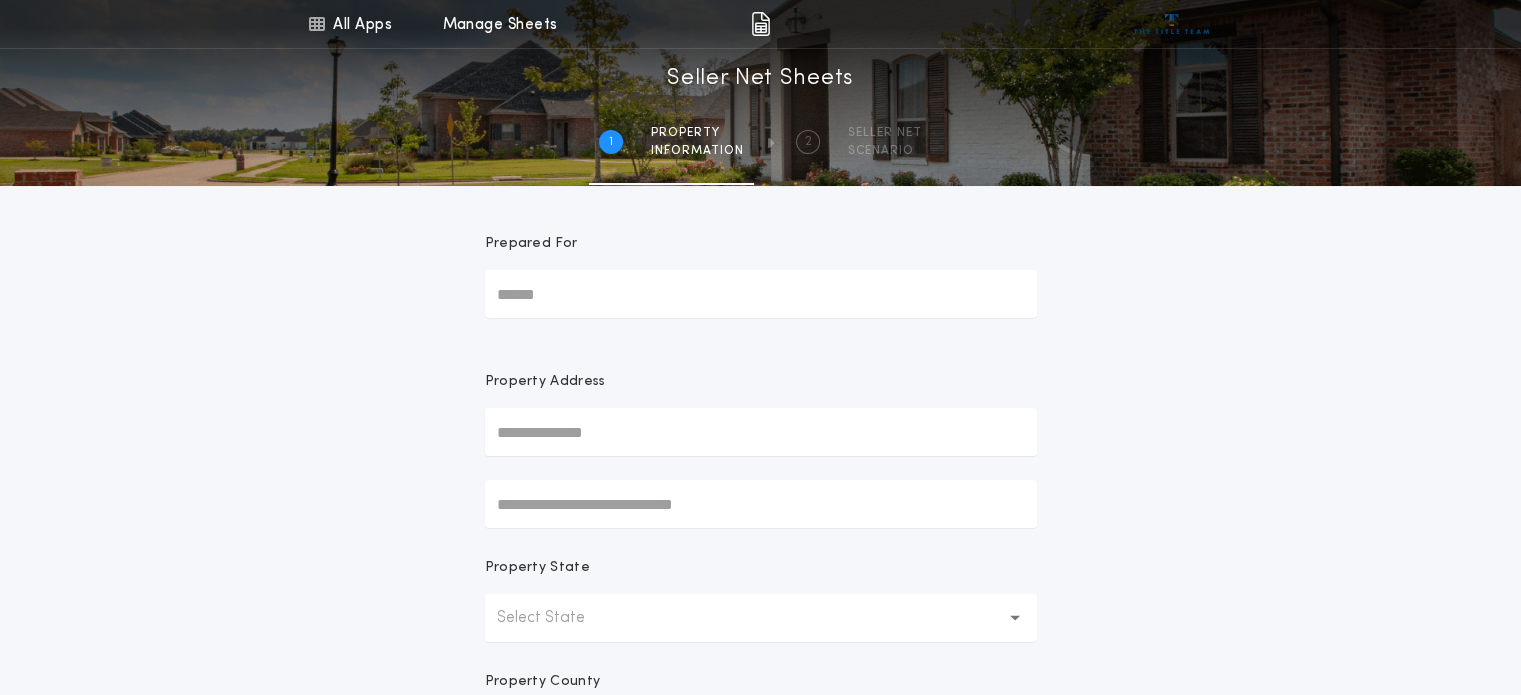 click at bounding box center [761, 432] 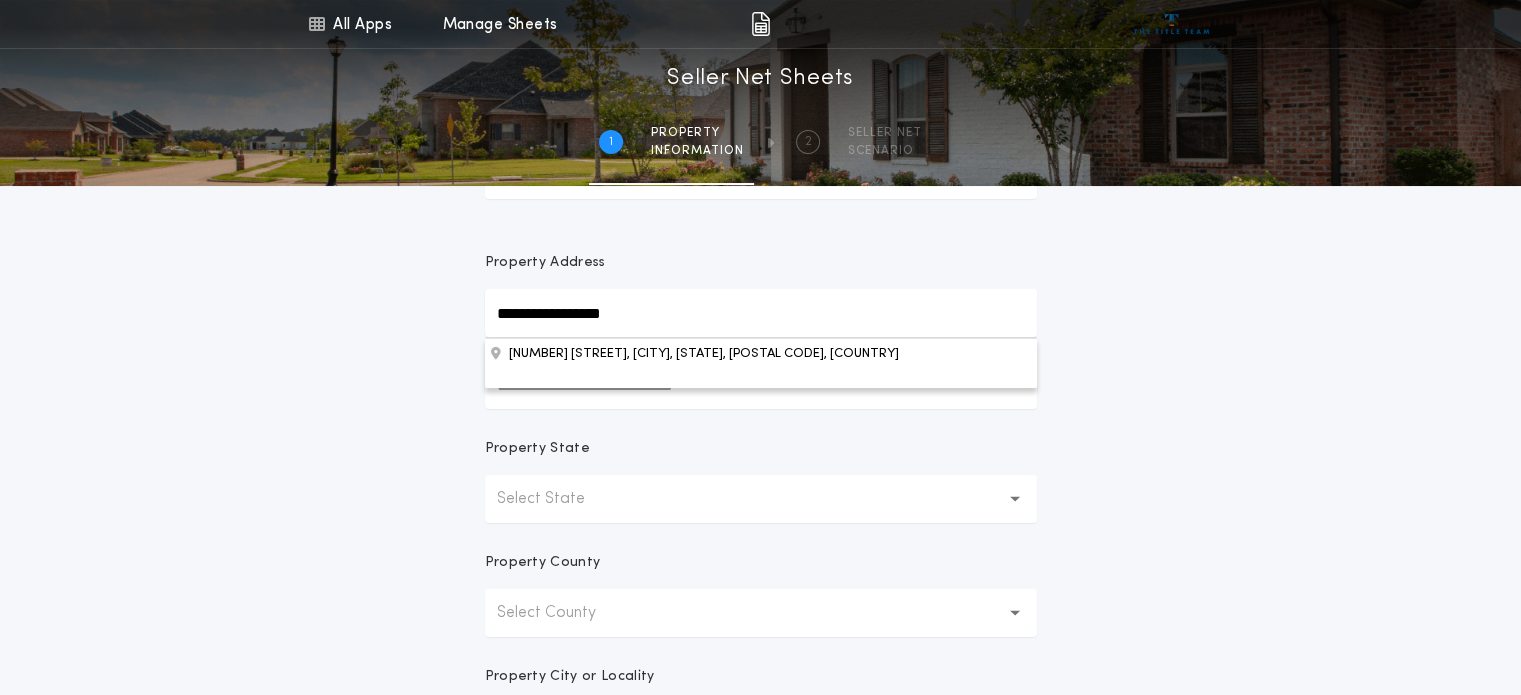 scroll, scrollTop: 122, scrollLeft: 0, axis: vertical 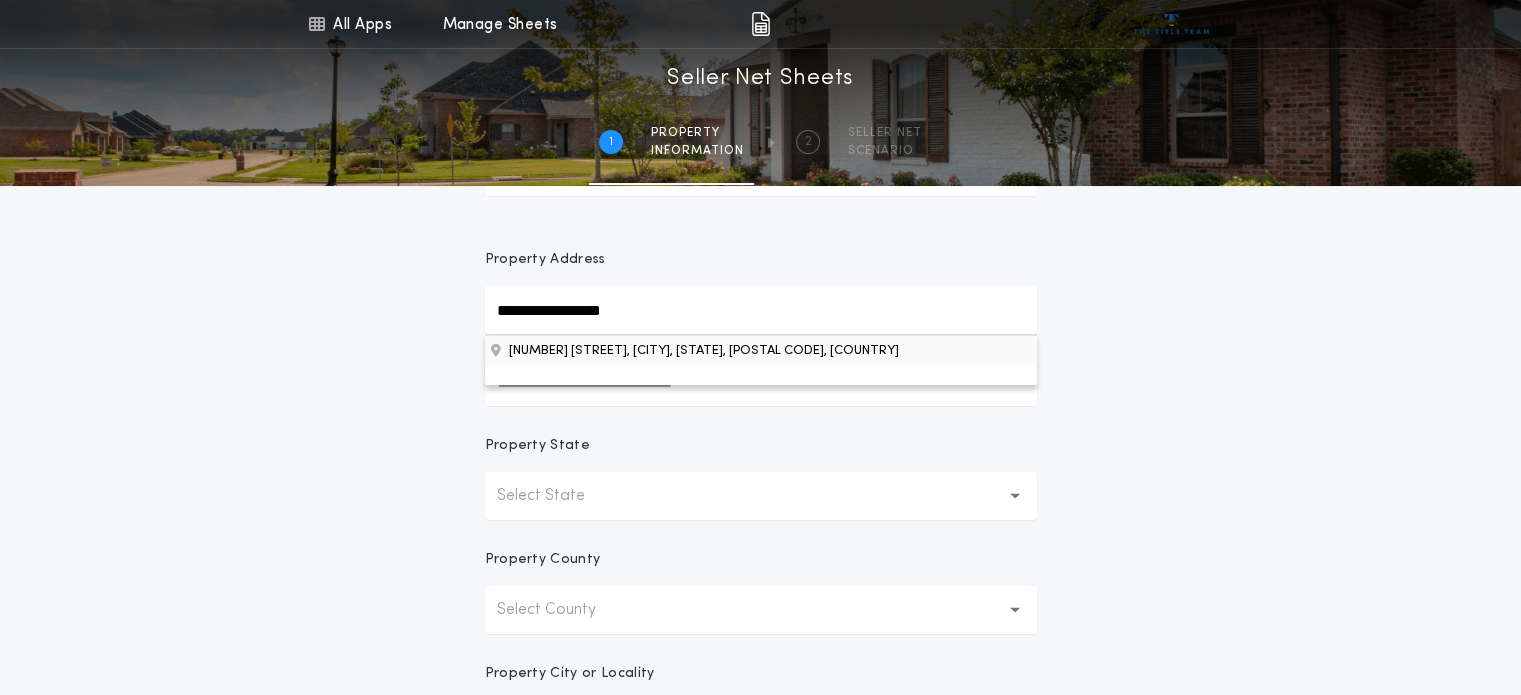 click on "[NUMBER] [STREET], [CITY], [STATE], [POSTAL CODE], [COUNTRY]" at bounding box center (761, 350) 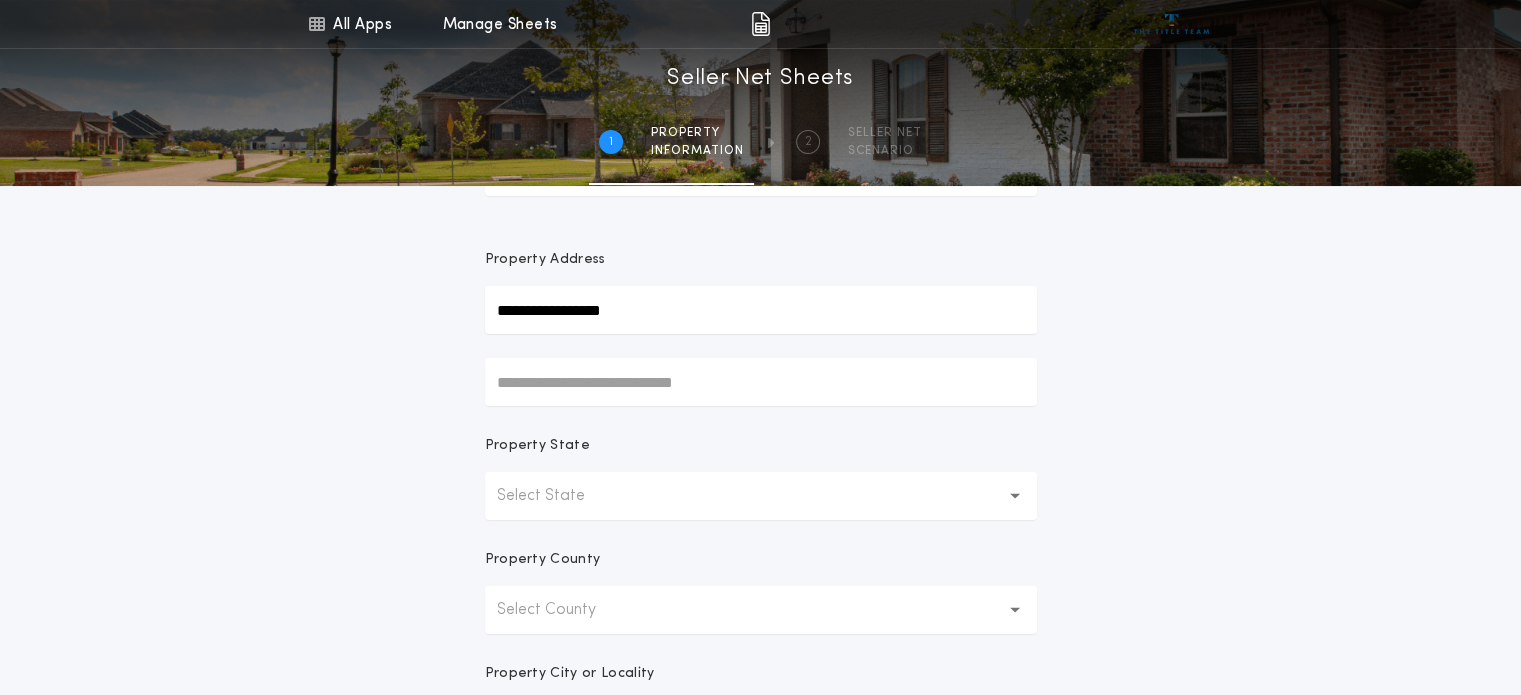 type on "**********" 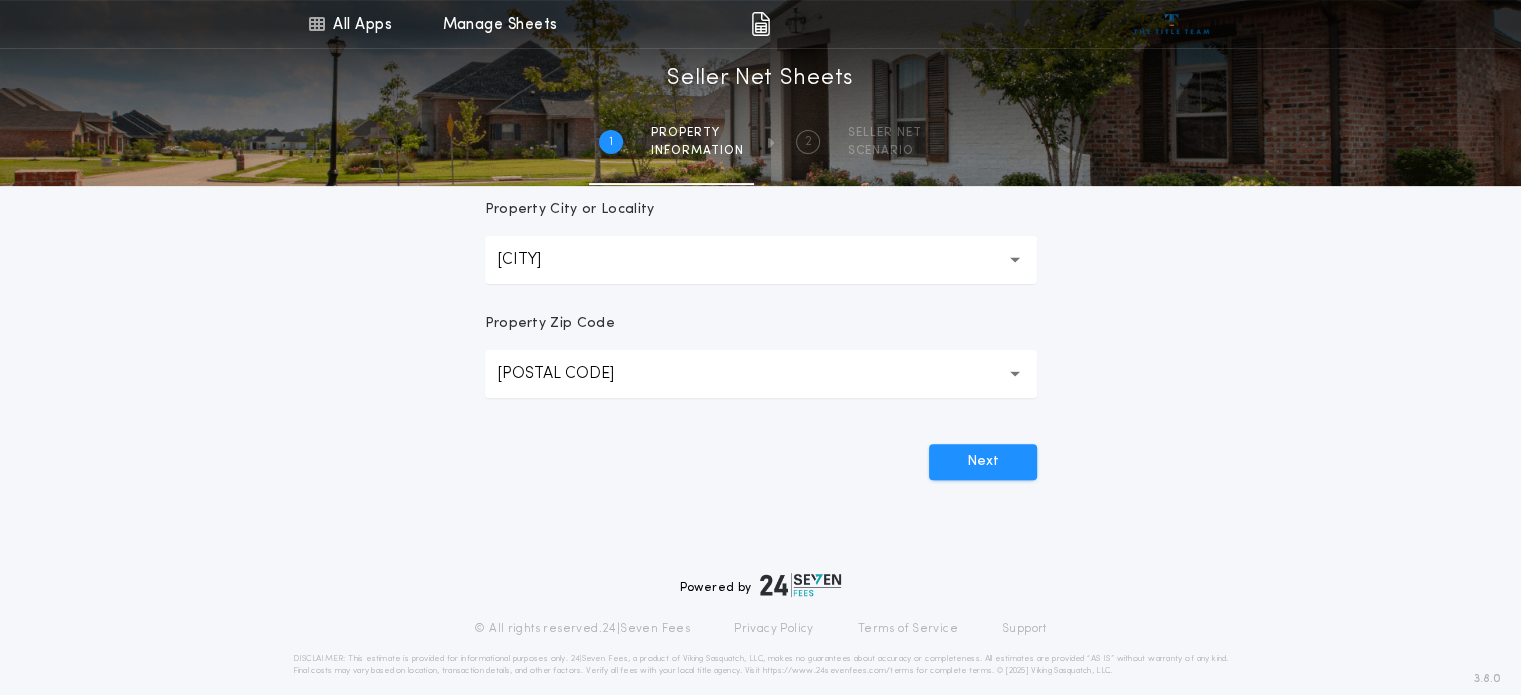 scroll, scrollTop: 608, scrollLeft: 0, axis: vertical 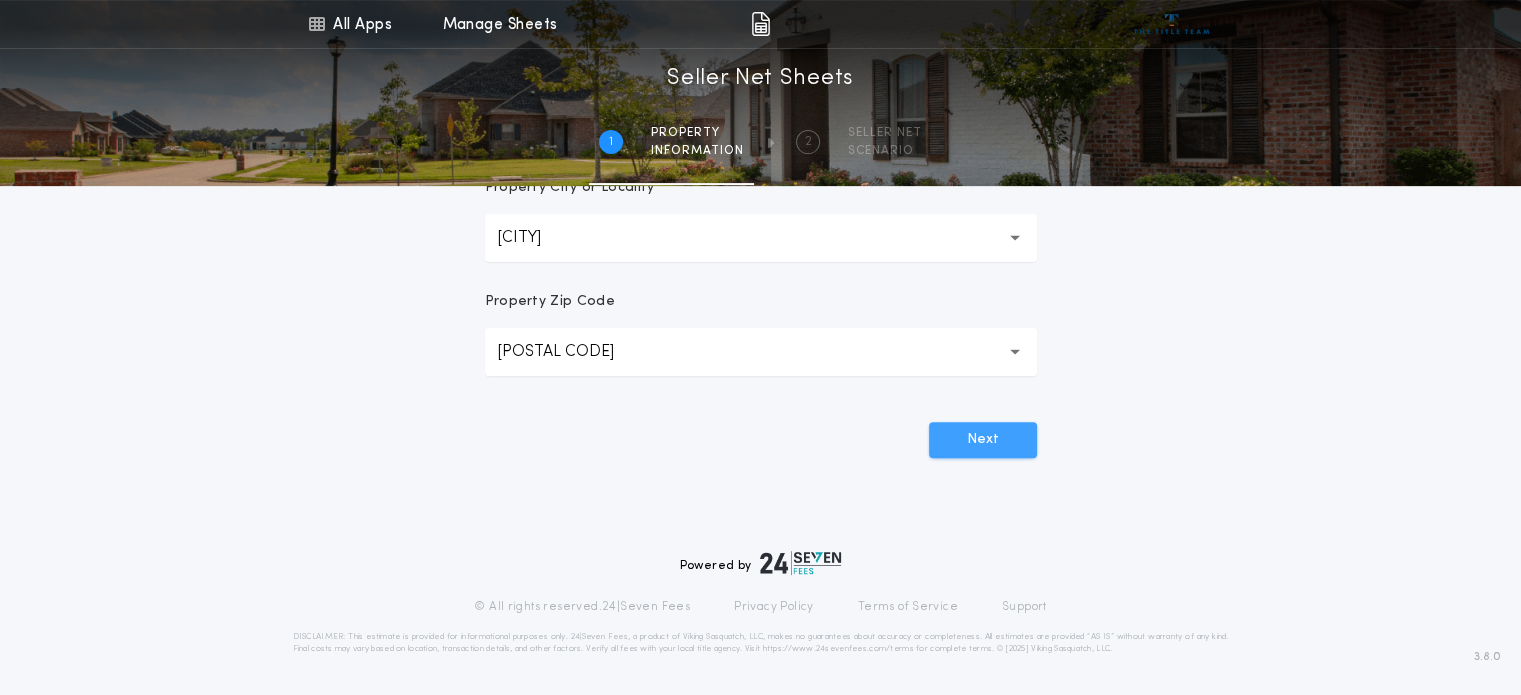 click on "Next" at bounding box center [983, 440] 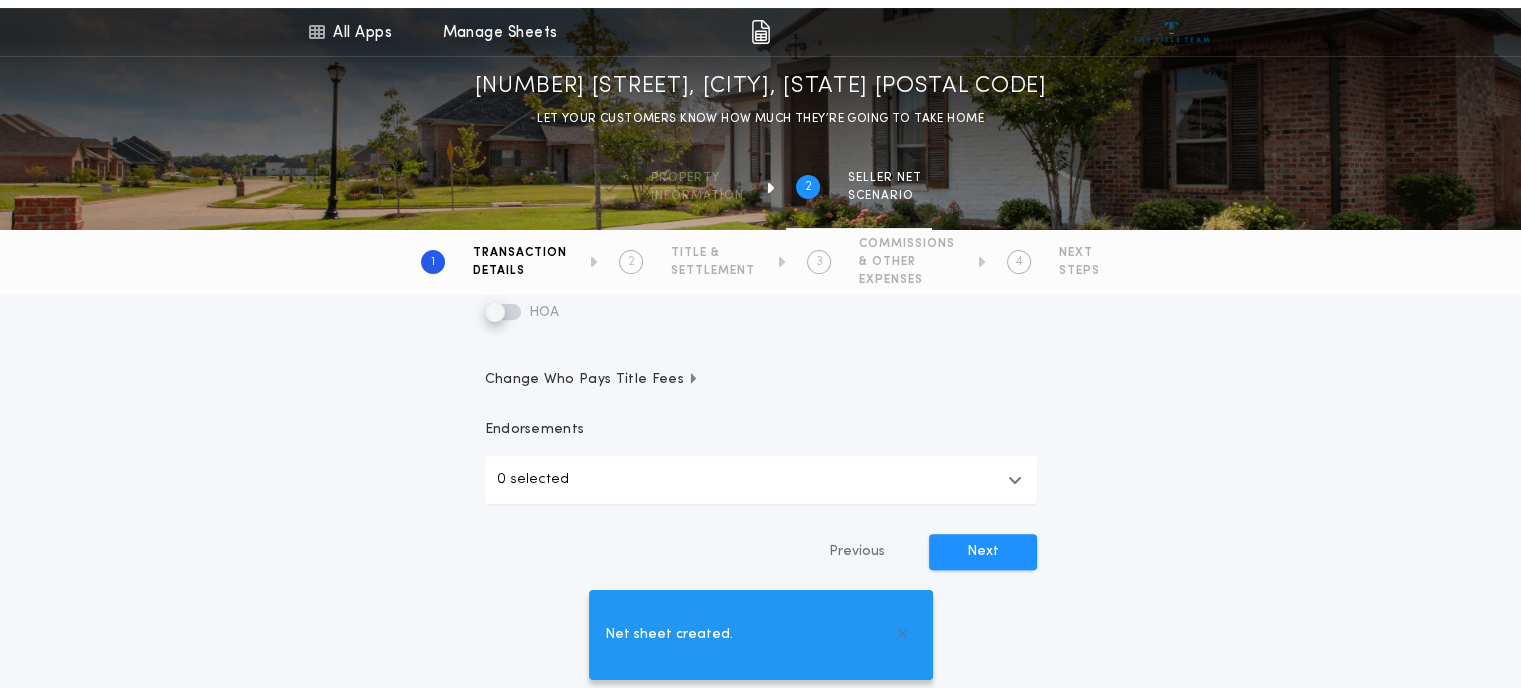 scroll, scrollTop: 0, scrollLeft: 0, axis: both 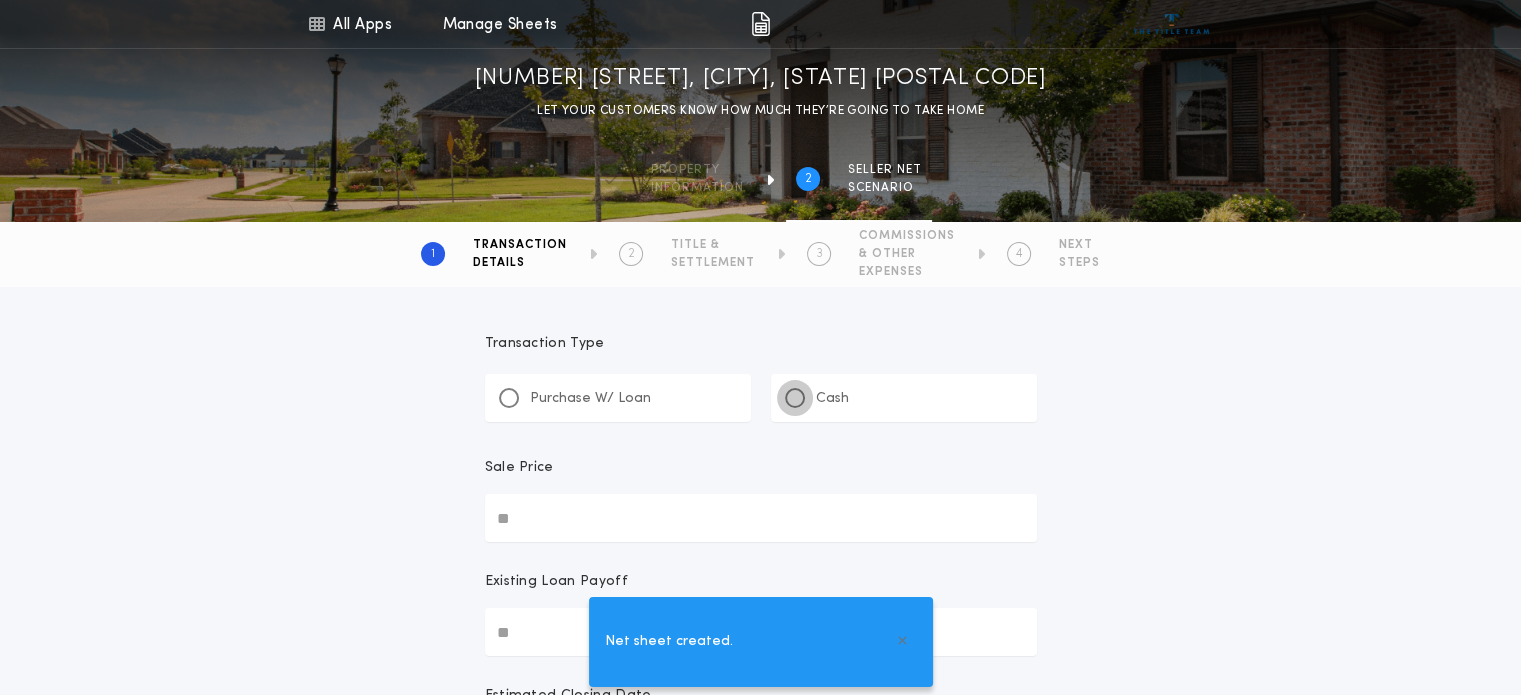 click at bounding box center (795, 398) 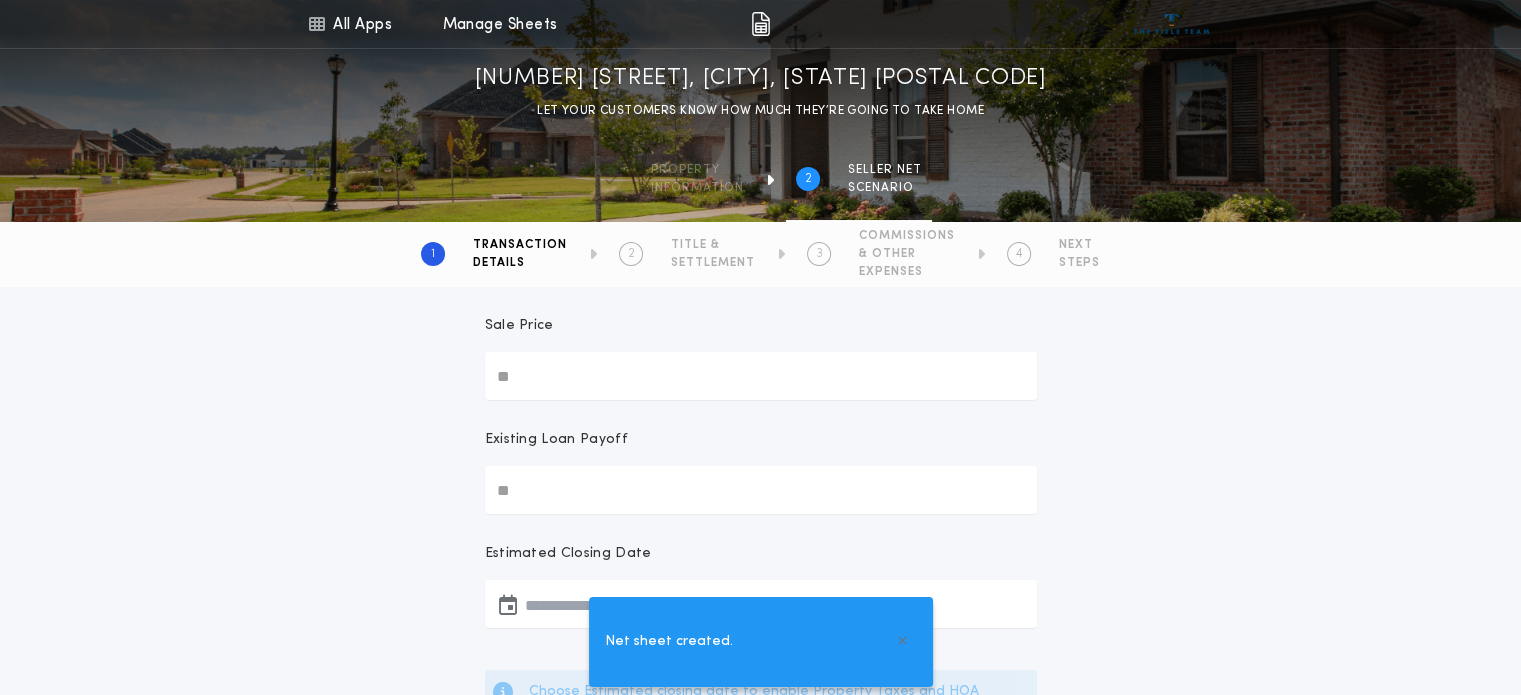 scroll, scrollTop: 155, scrollLeft: 0, axis: vertical 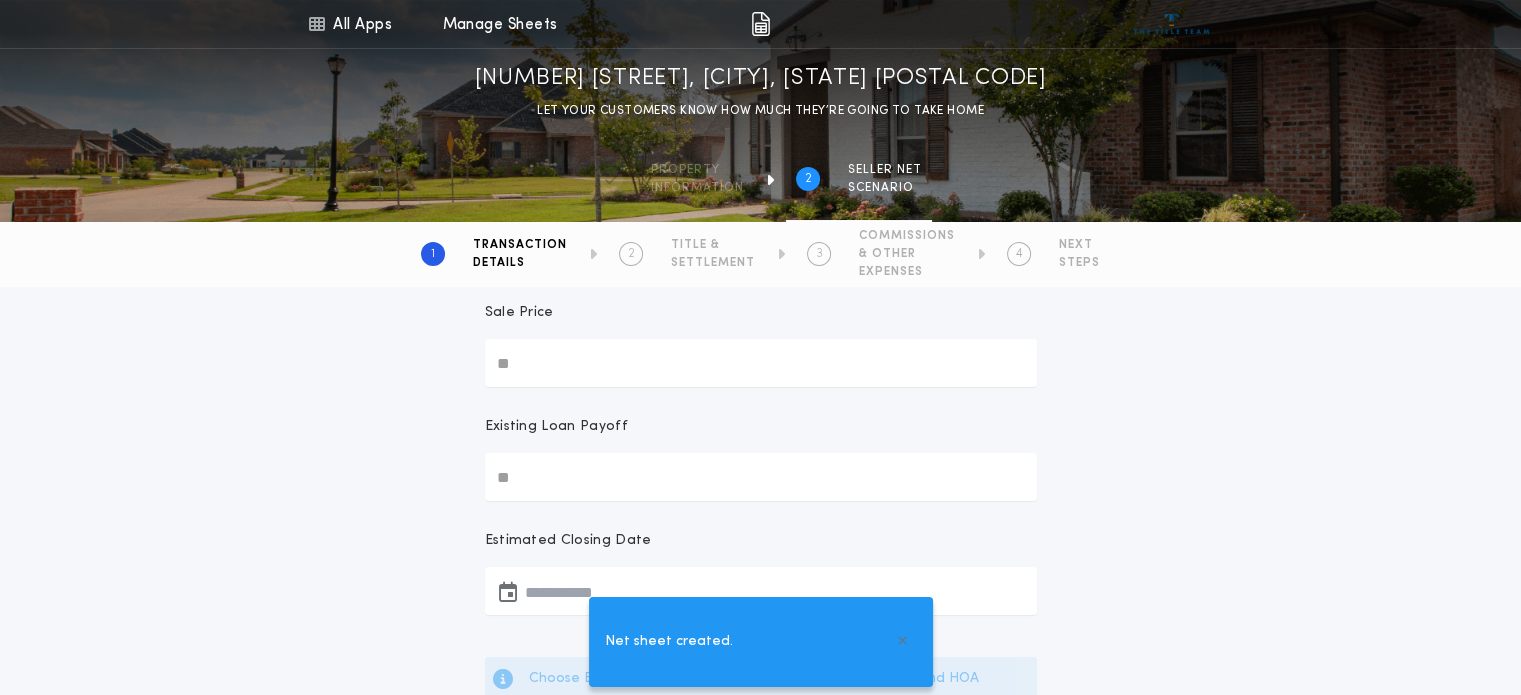 click on "Sale Price" at bounding box center (761, 363) 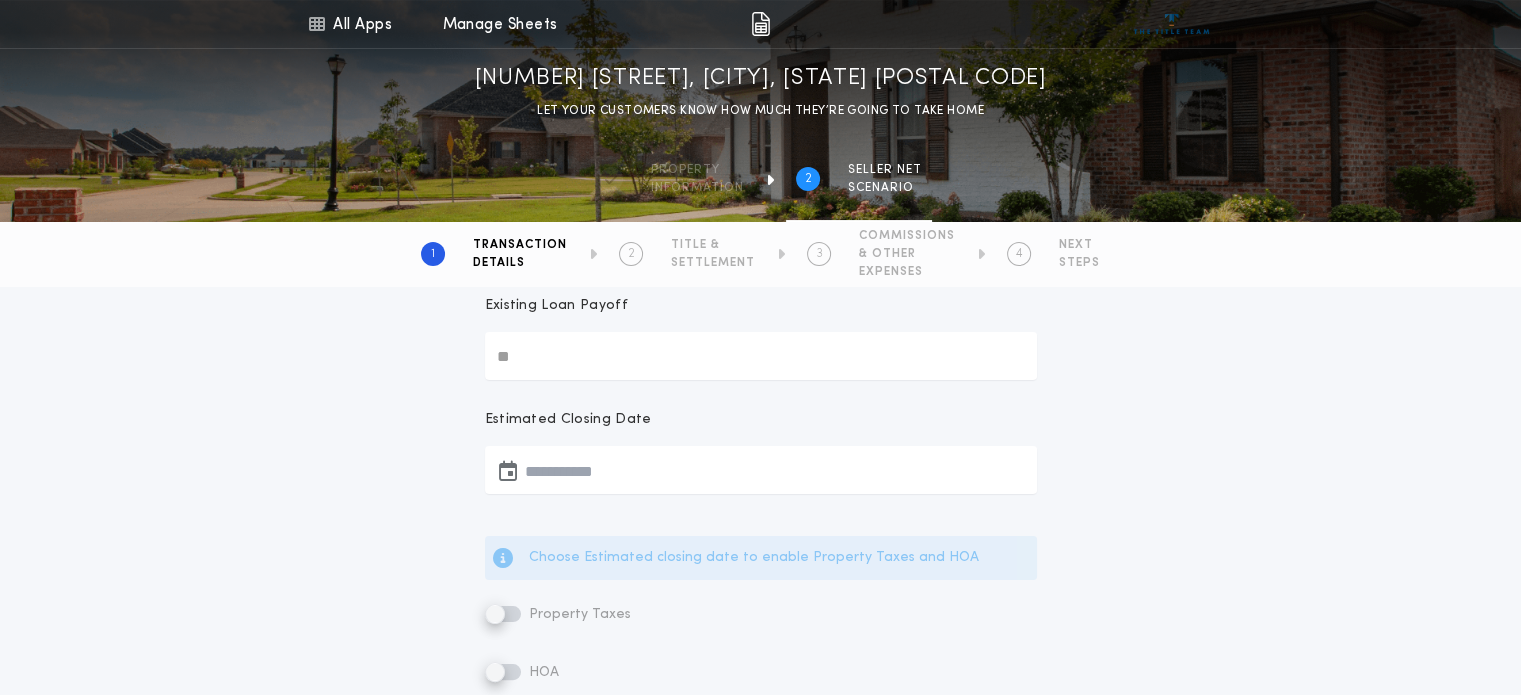 scroll, scrollTop: 346, scrollLeft: 0, axis: vertical 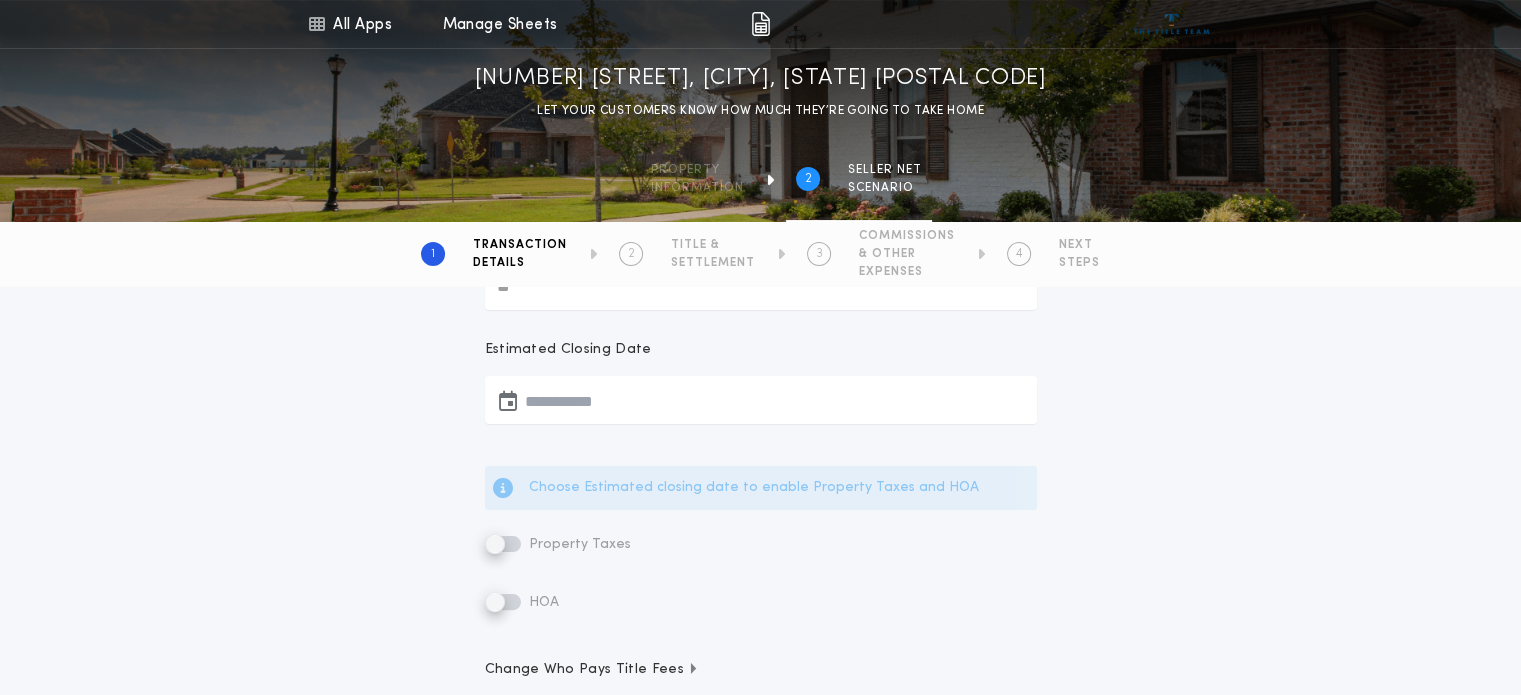 type on "********" 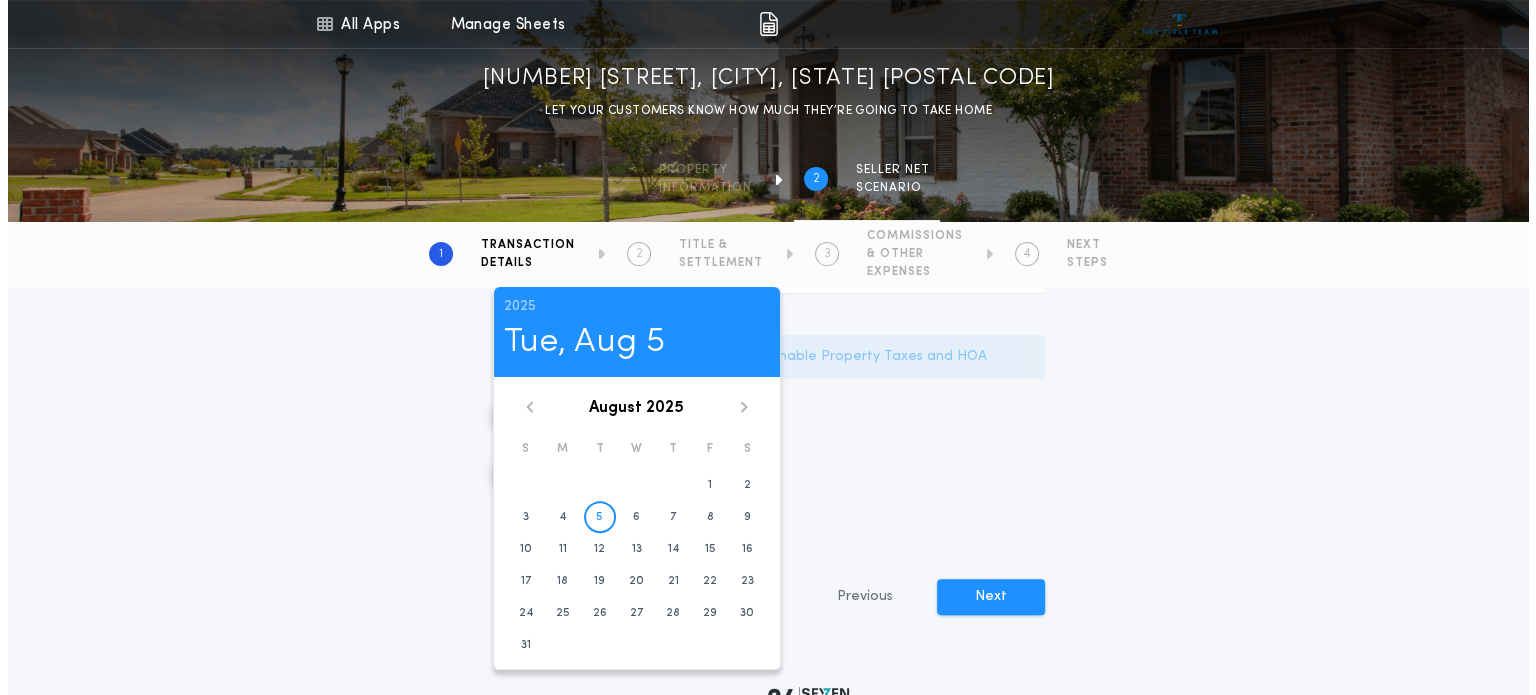 scroll, scrollTop: 479, scrollLeft: 0, axis: vertical 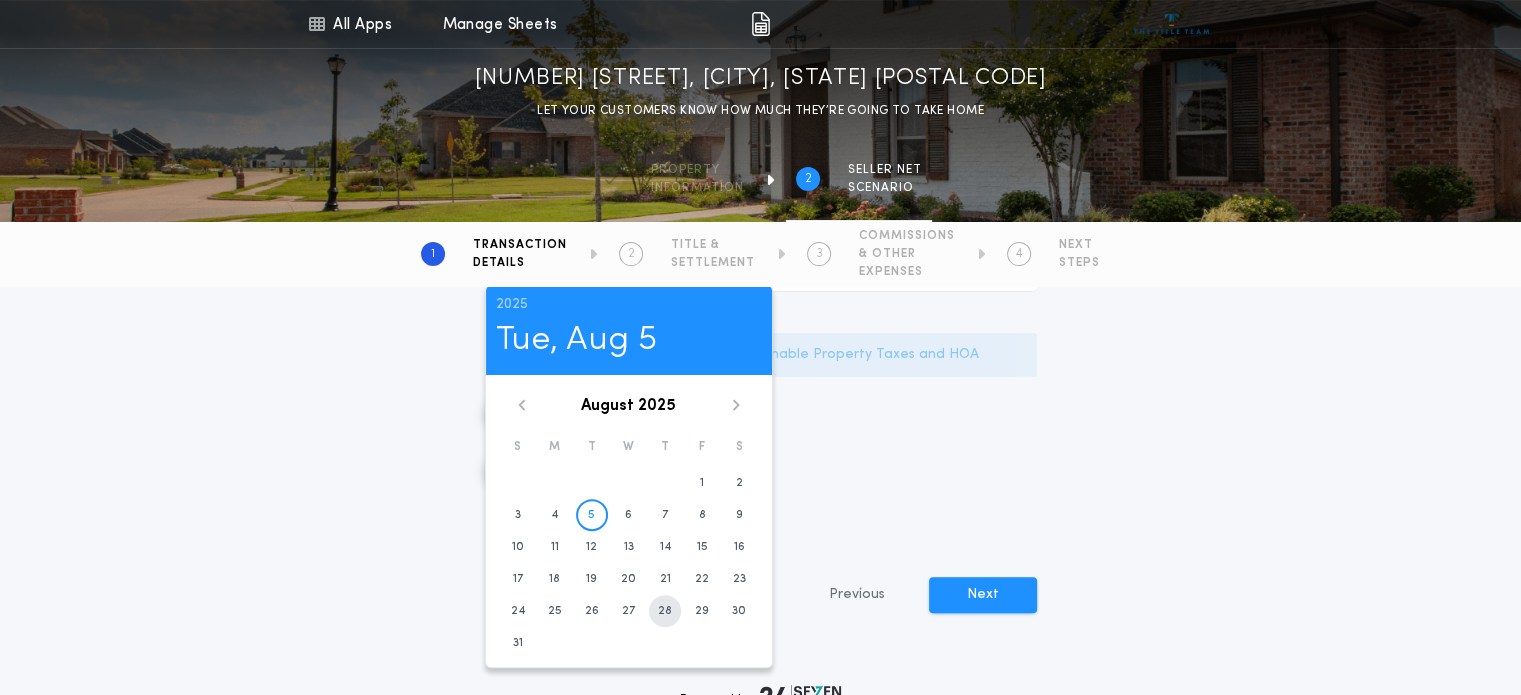 click on "28" at bounding box center (665, 611) 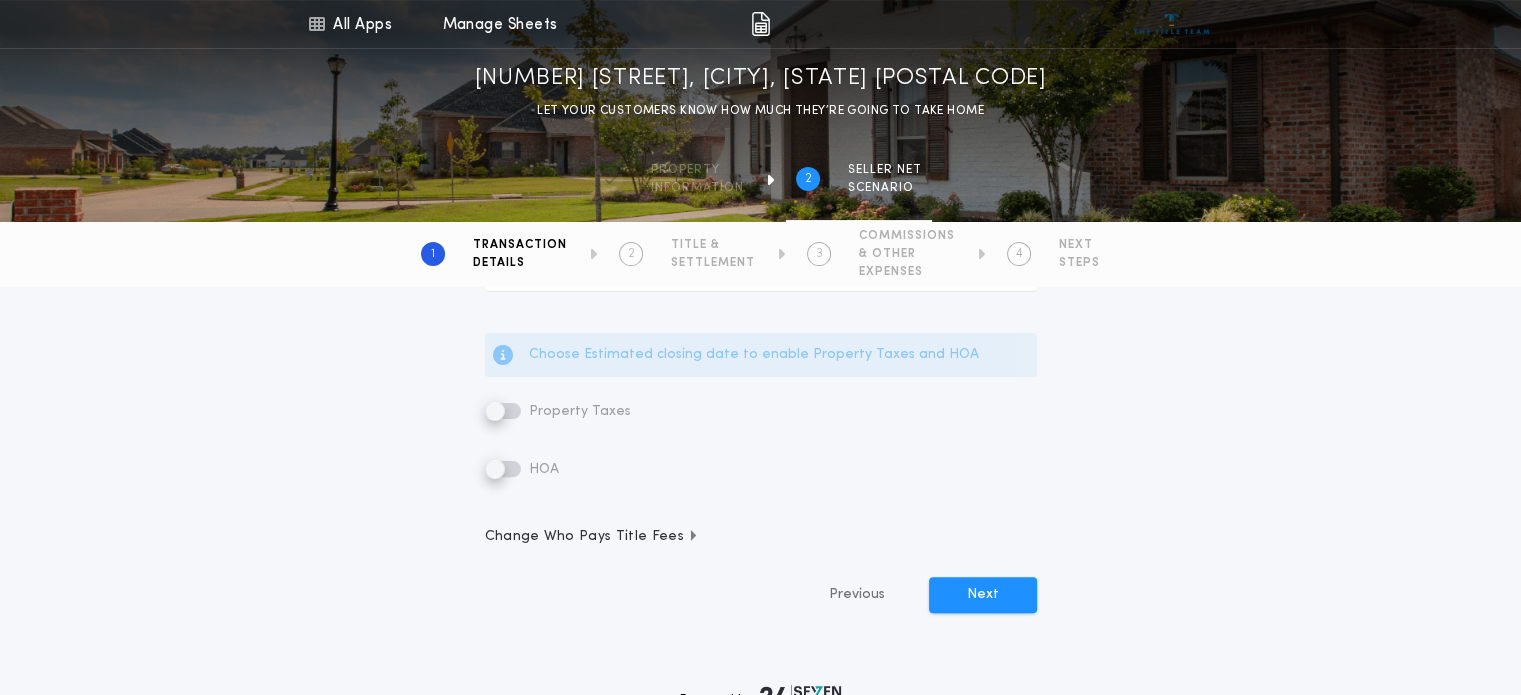 type on "**********" 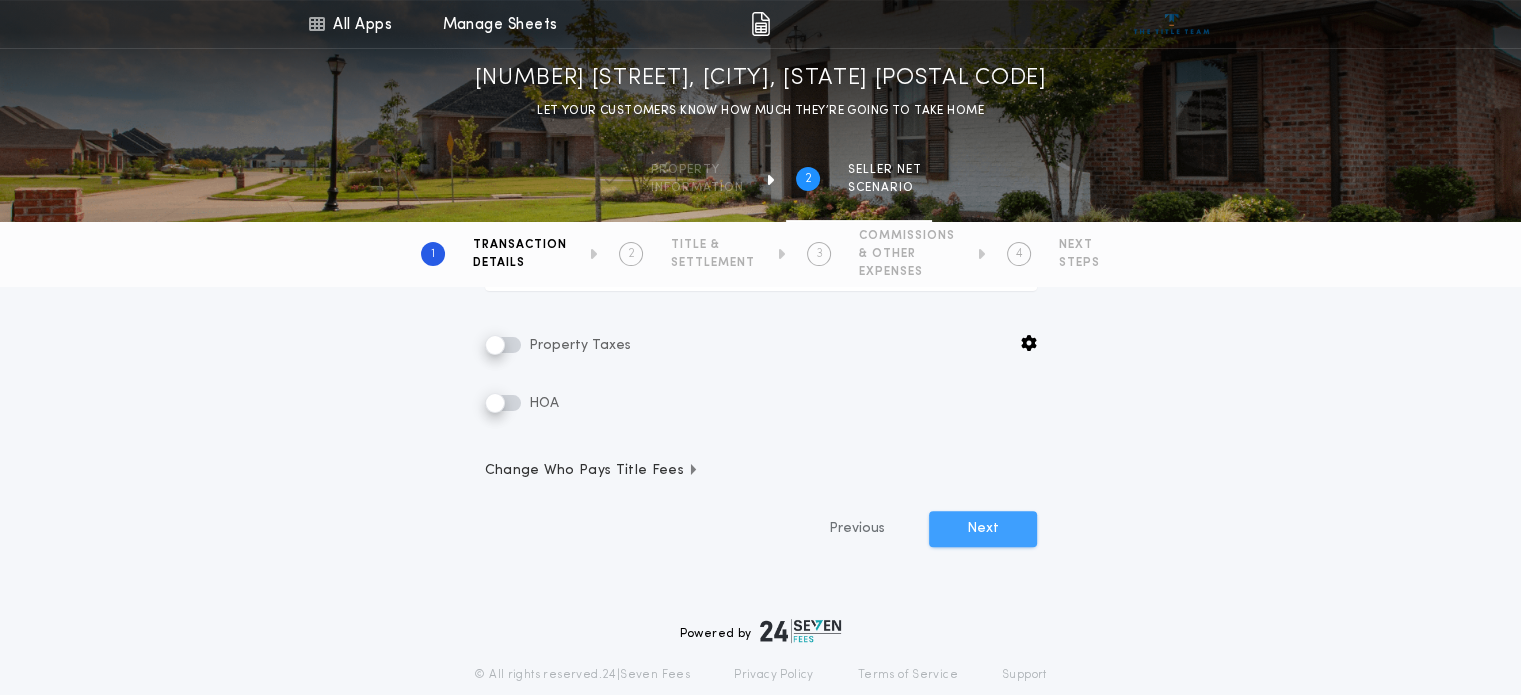 click on "Next" at bounding box center [983, 529] 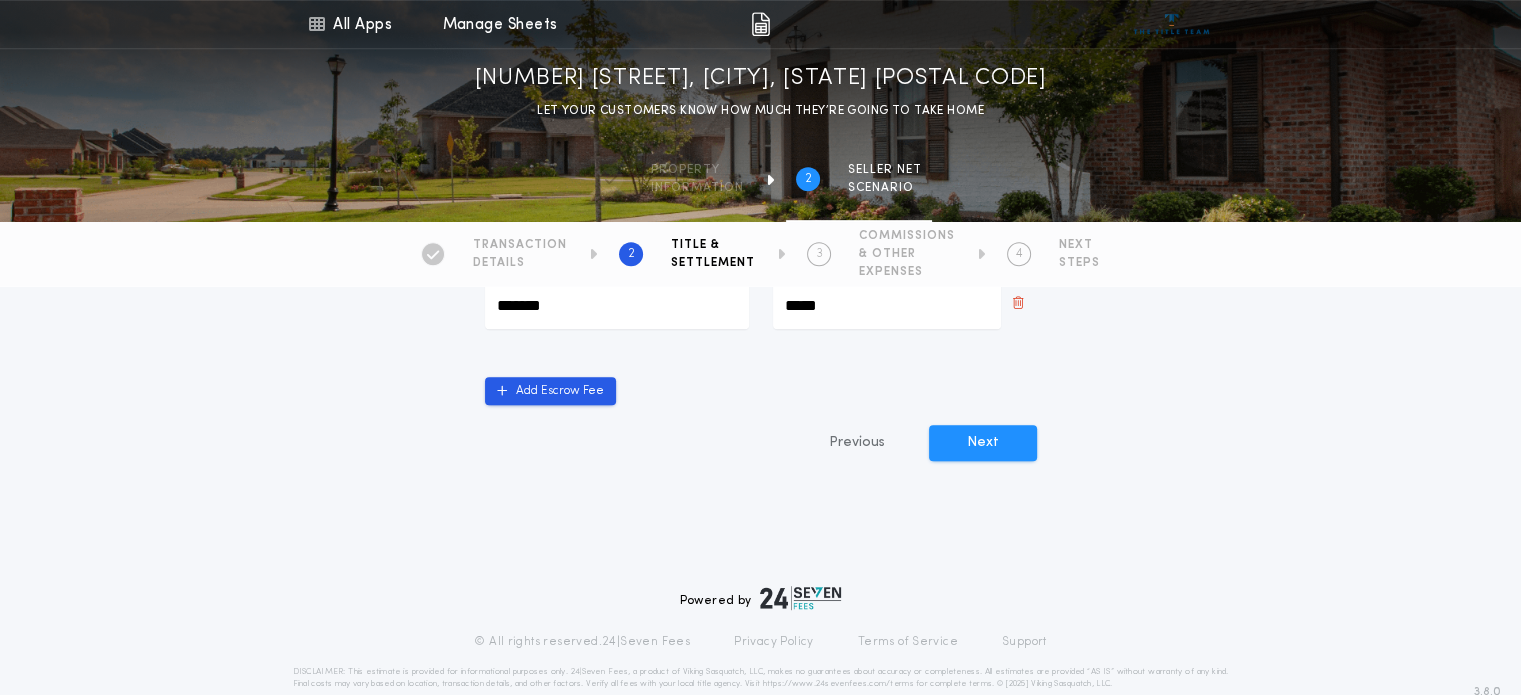 scroll, scrollTop: 1032, scrollLeft: 0, axis: vertical 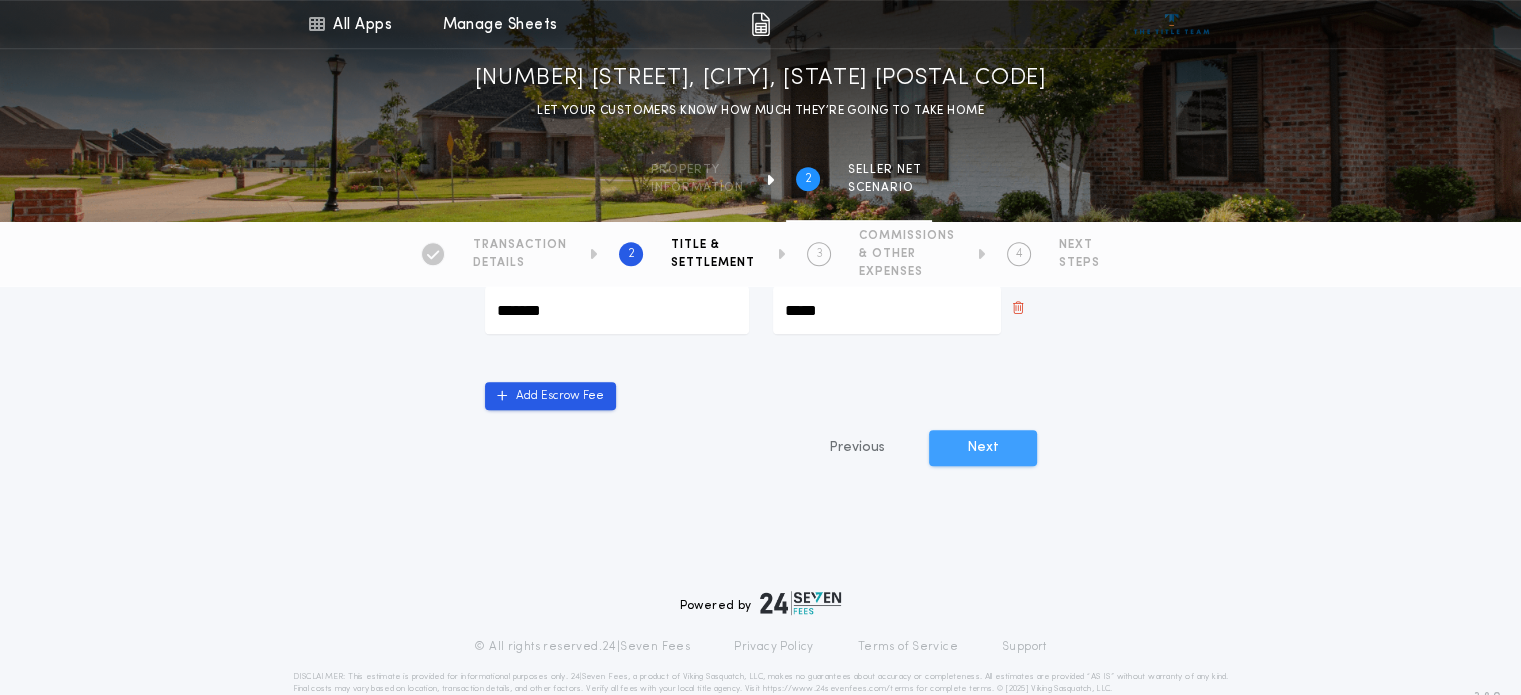click on "Next" at bounding box center (983, 448) 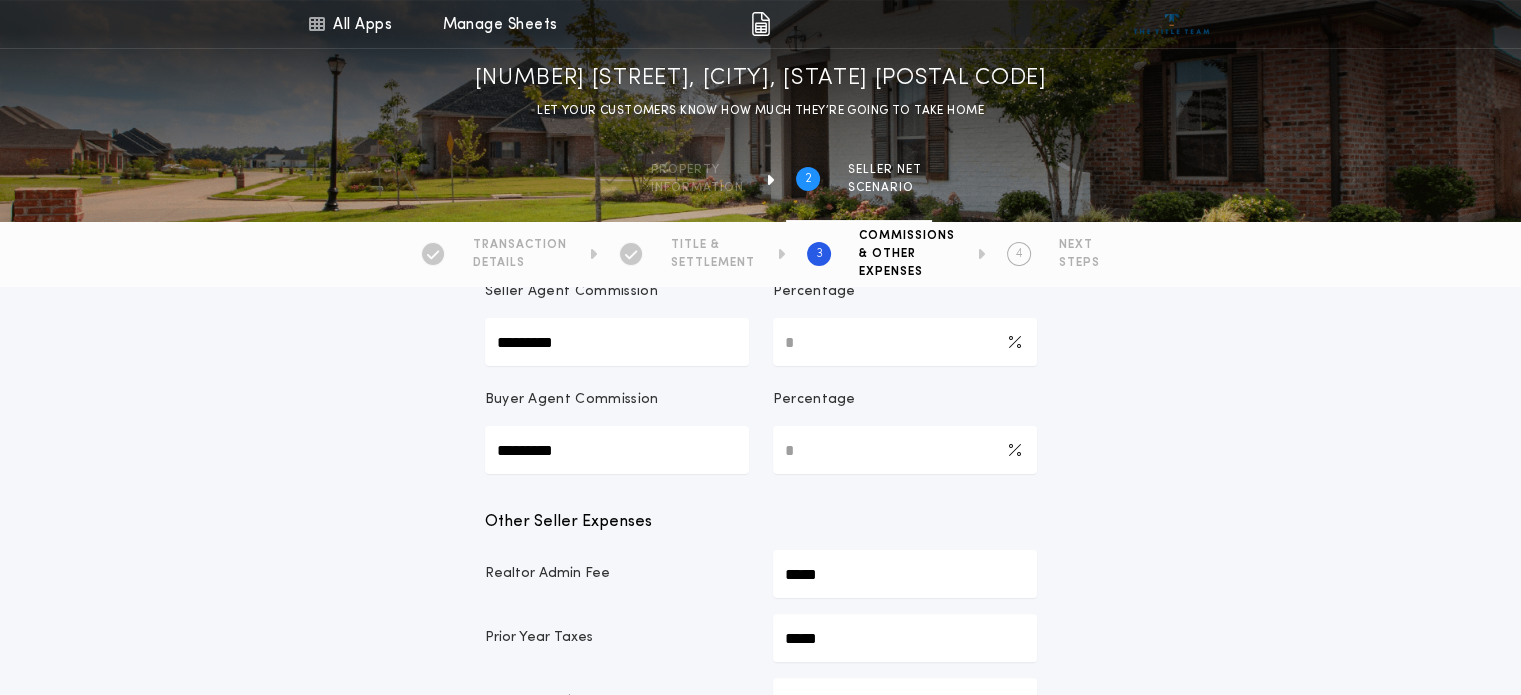 scroll, scrollTop: 353, scrollLeft: 0, axis: vertical 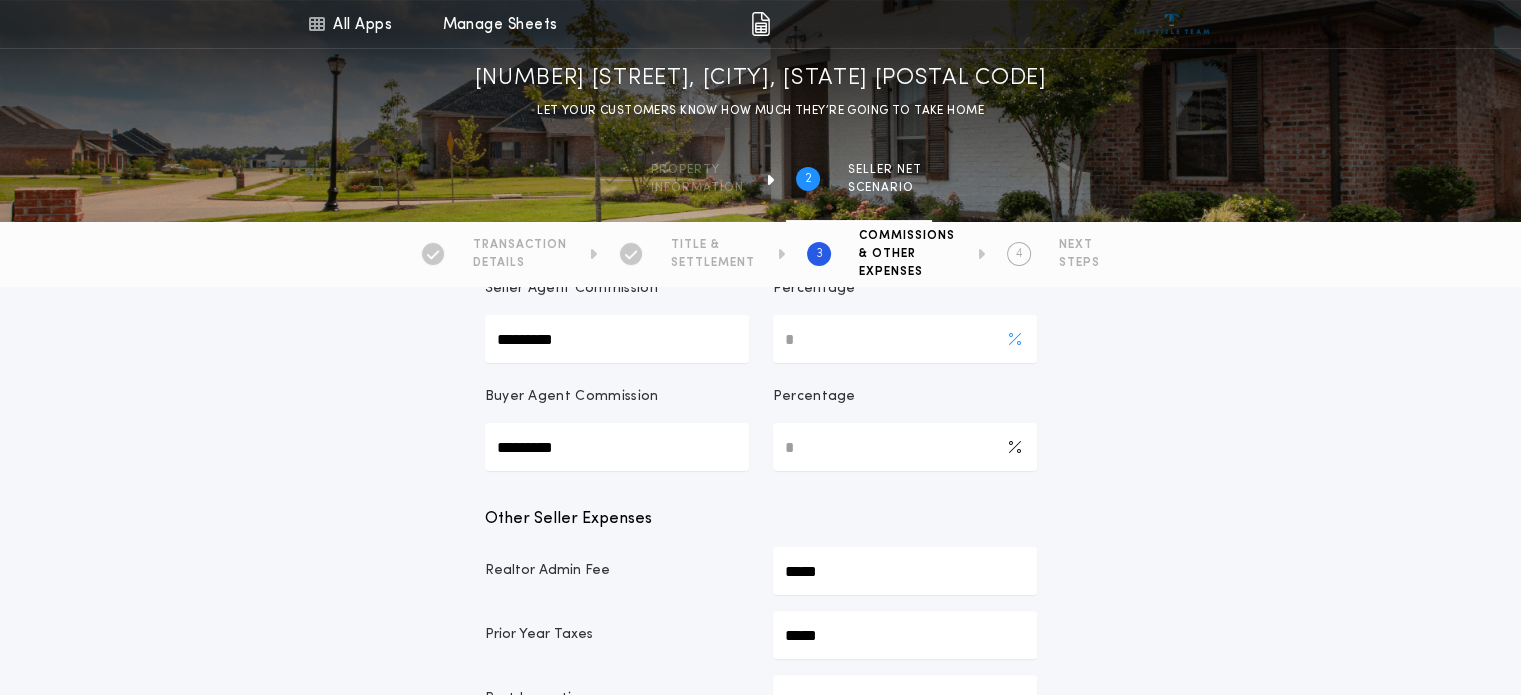 click on "*" at bounding box center (905, 339) 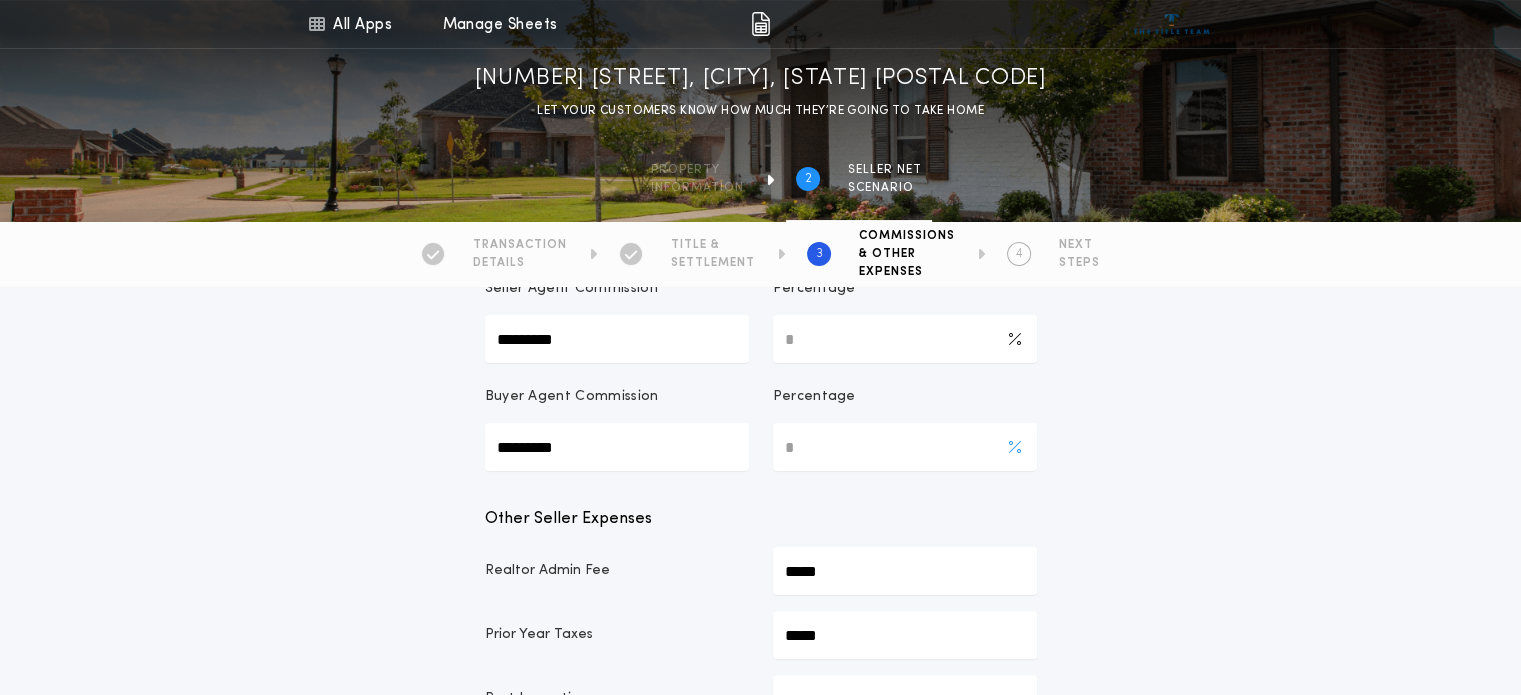 click on "*" at bounding box center (905, 447) 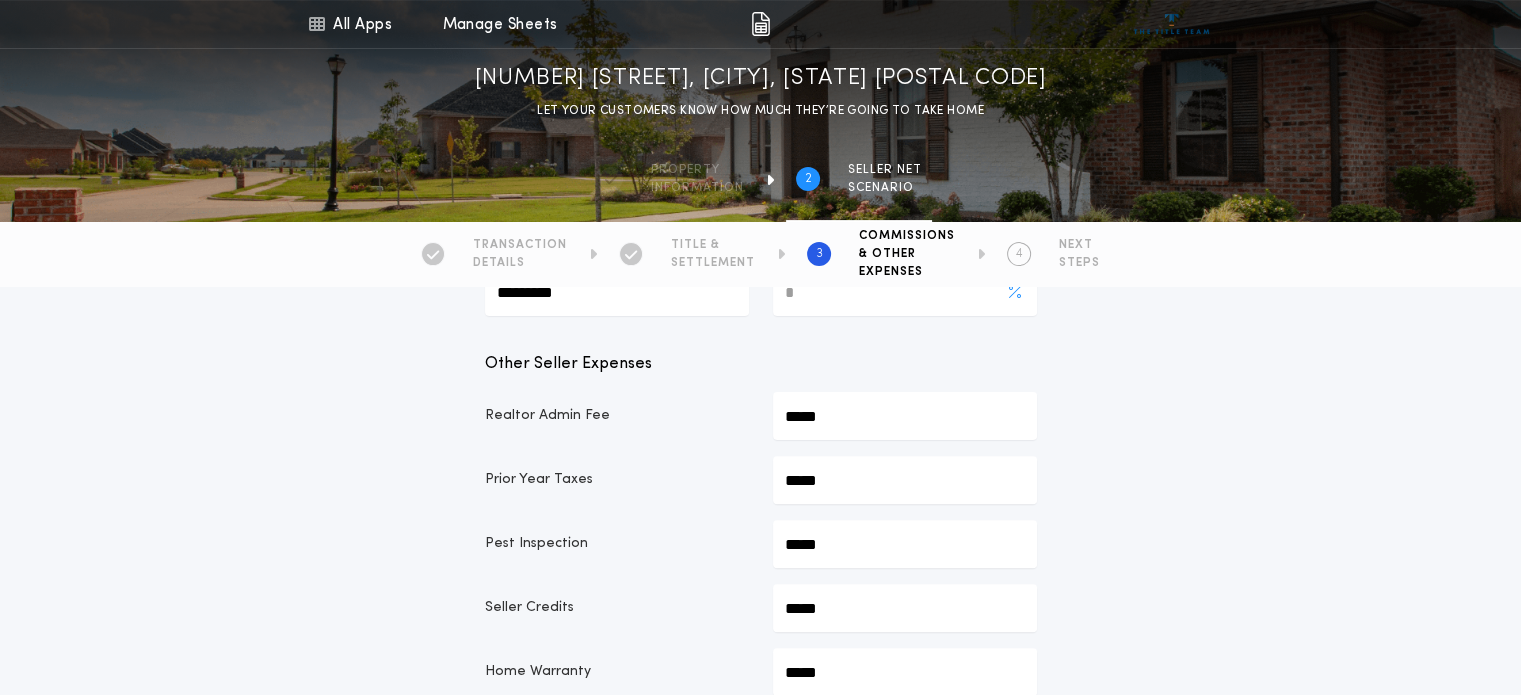scroll, scrollTop: 508, scrollLeft: 0, axis: vertical 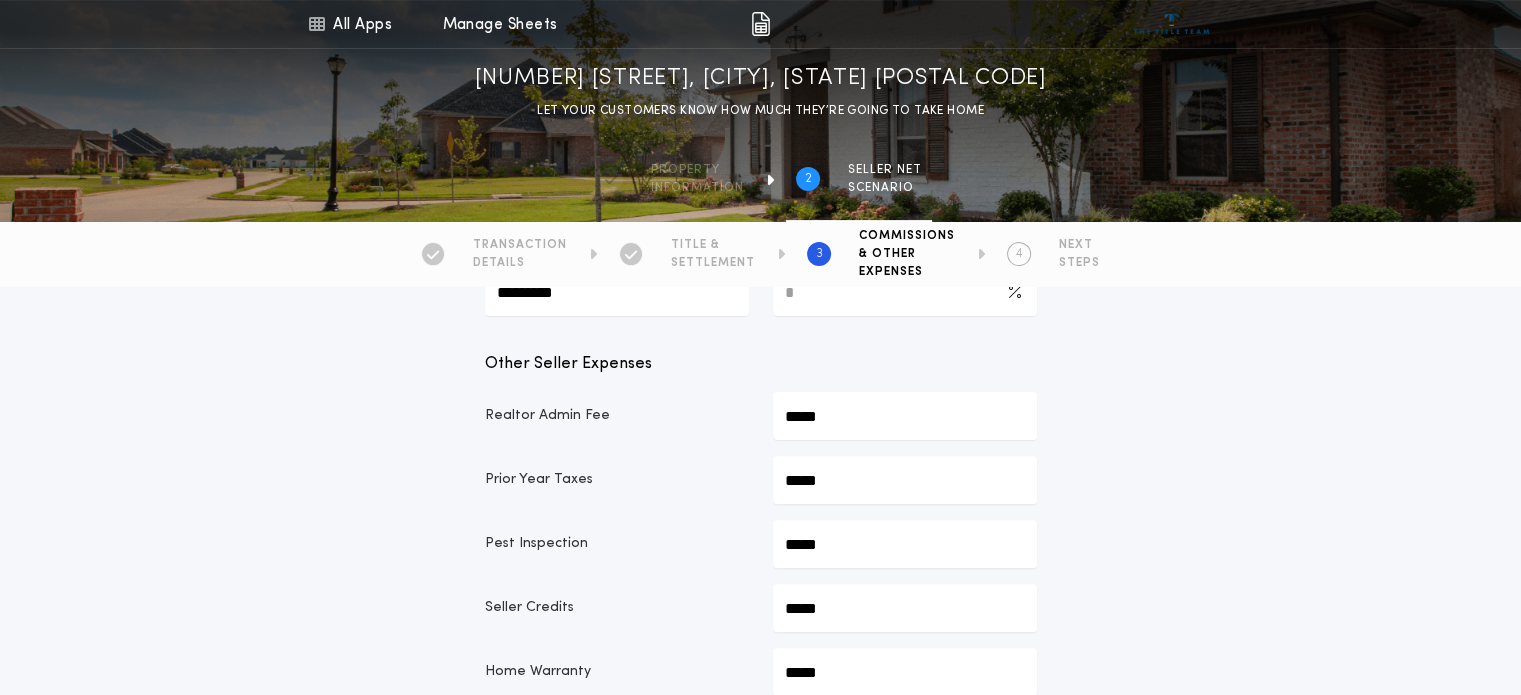 click on "*****" at bounding box center [905, -106] 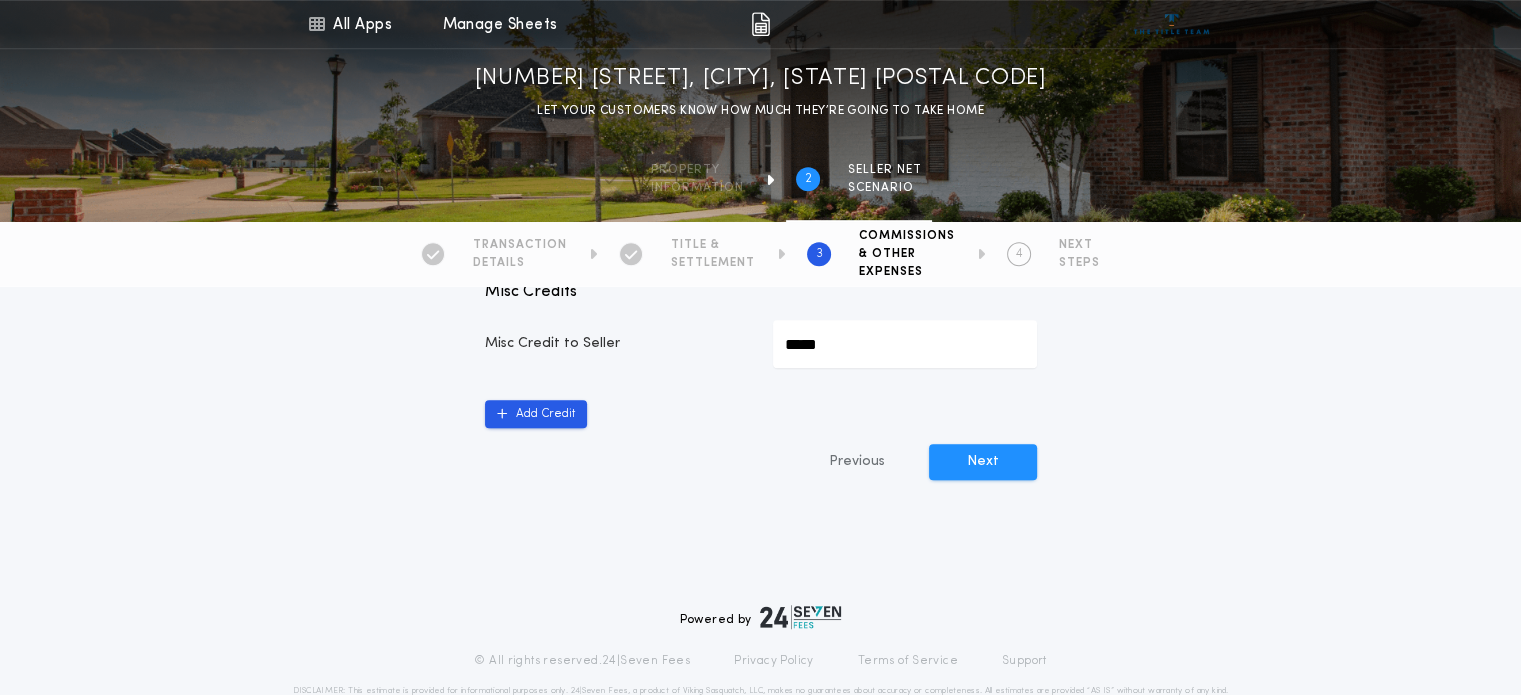 scroll, scrollTop: 1214, scrollLeft: 0, axis: vertical 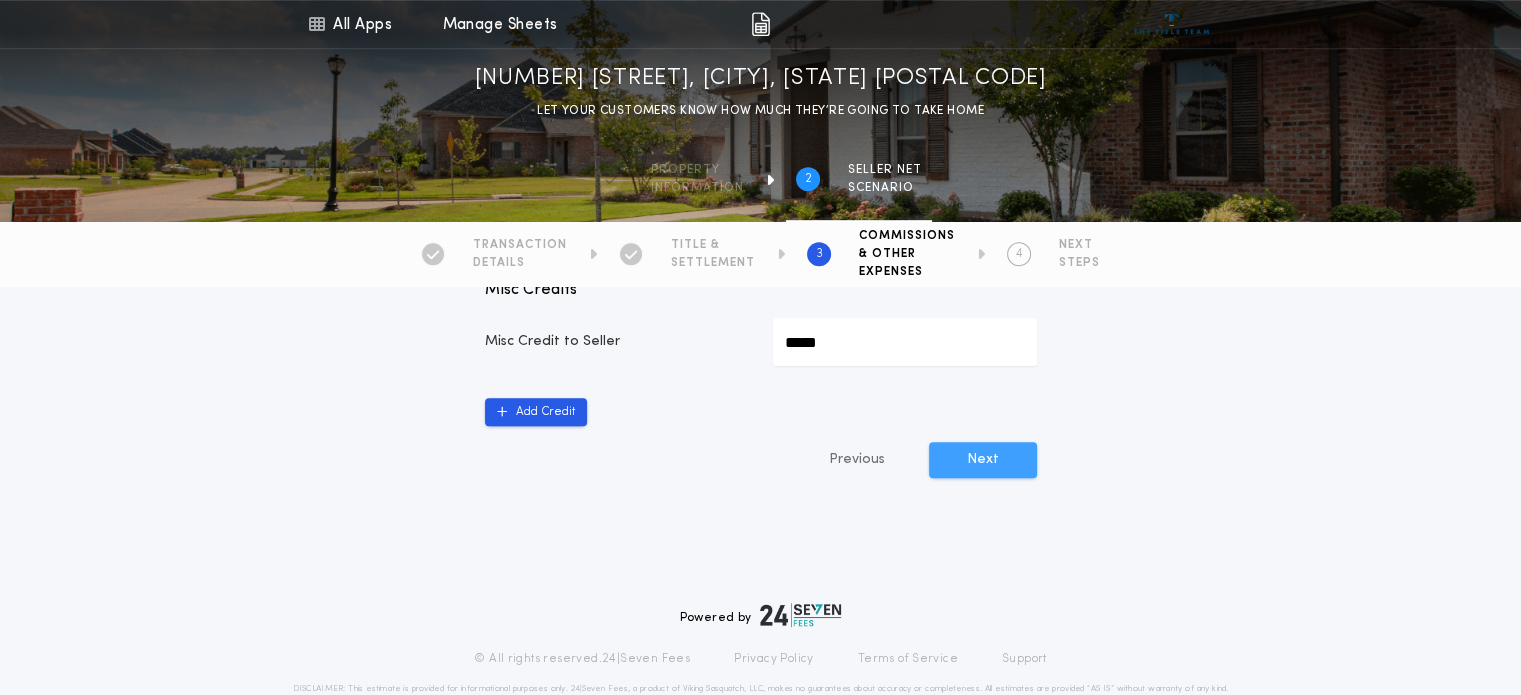 type on "*******" 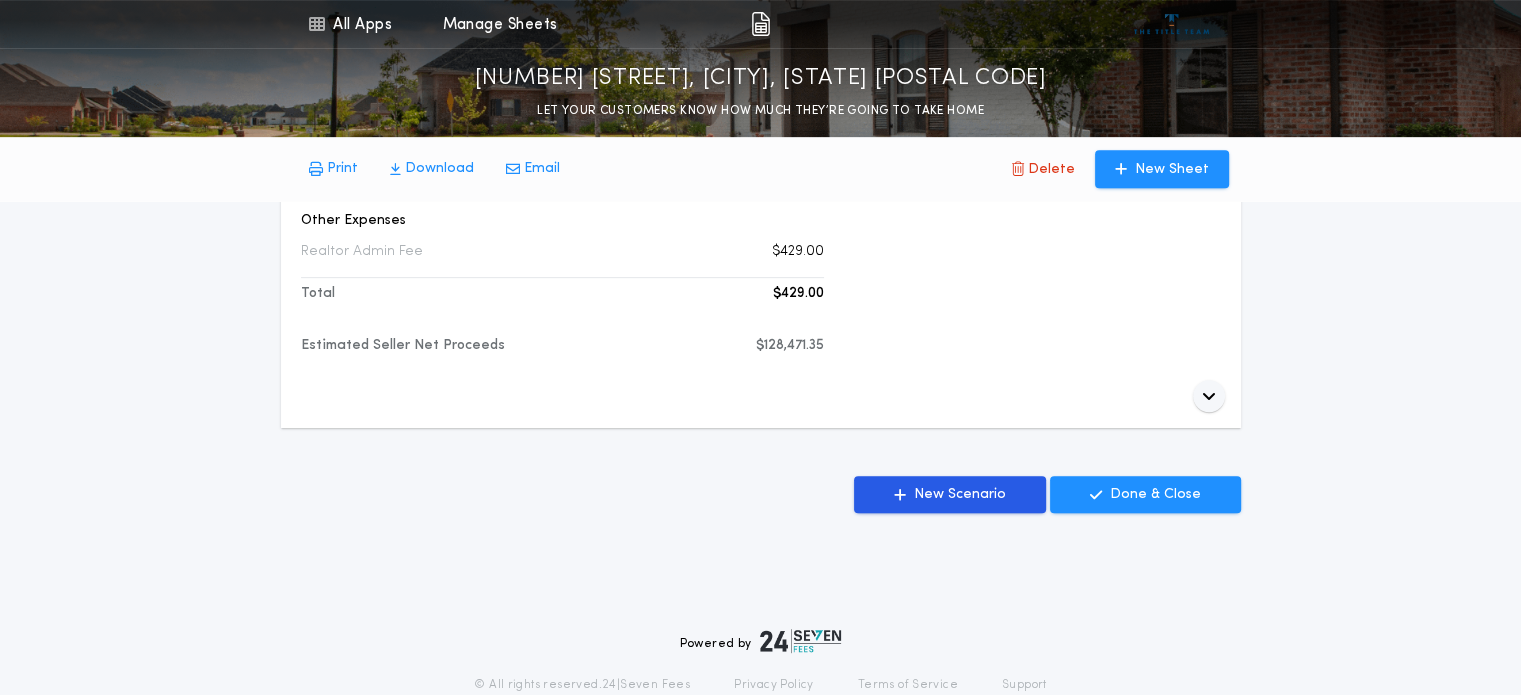 scroll, scrollTop: 884, scrollLeft: 0, axis: vertical 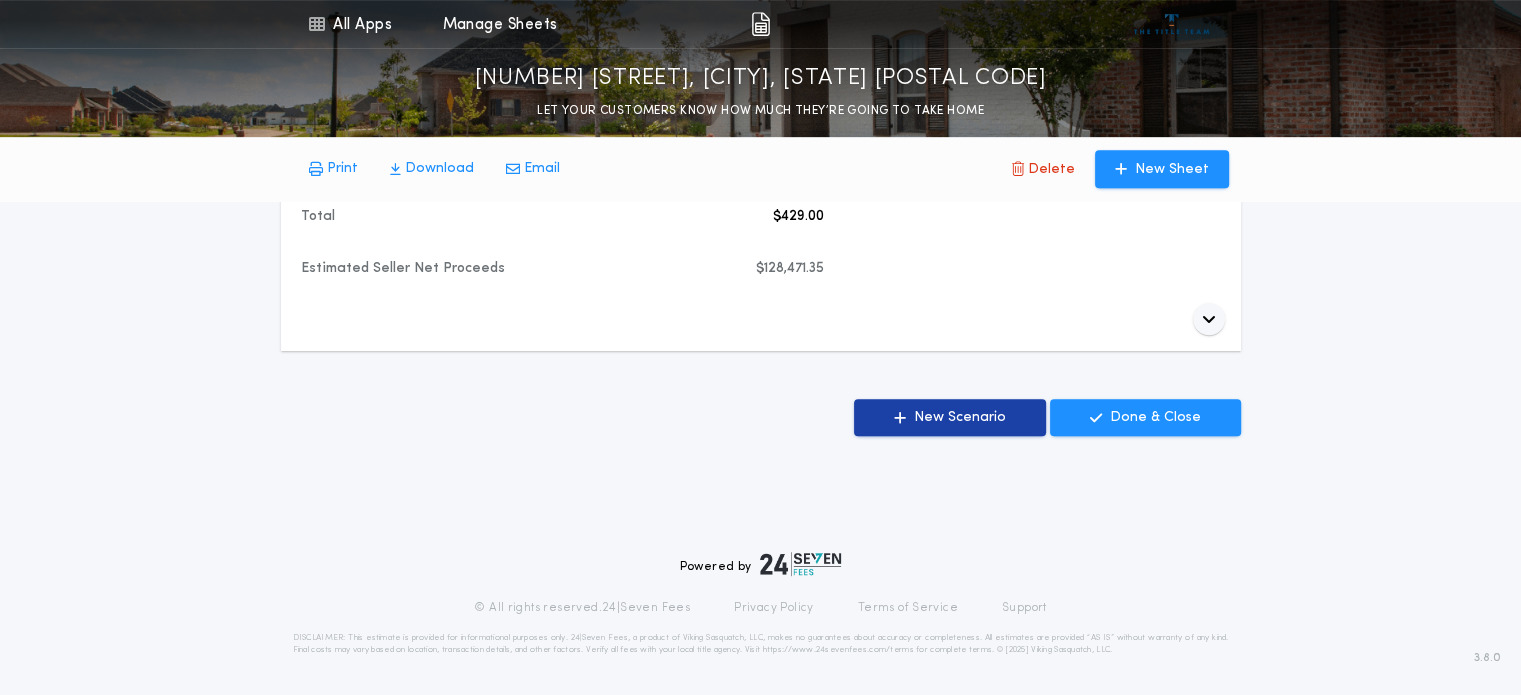 click on "New Scenario" at bounding box center (960, 418) 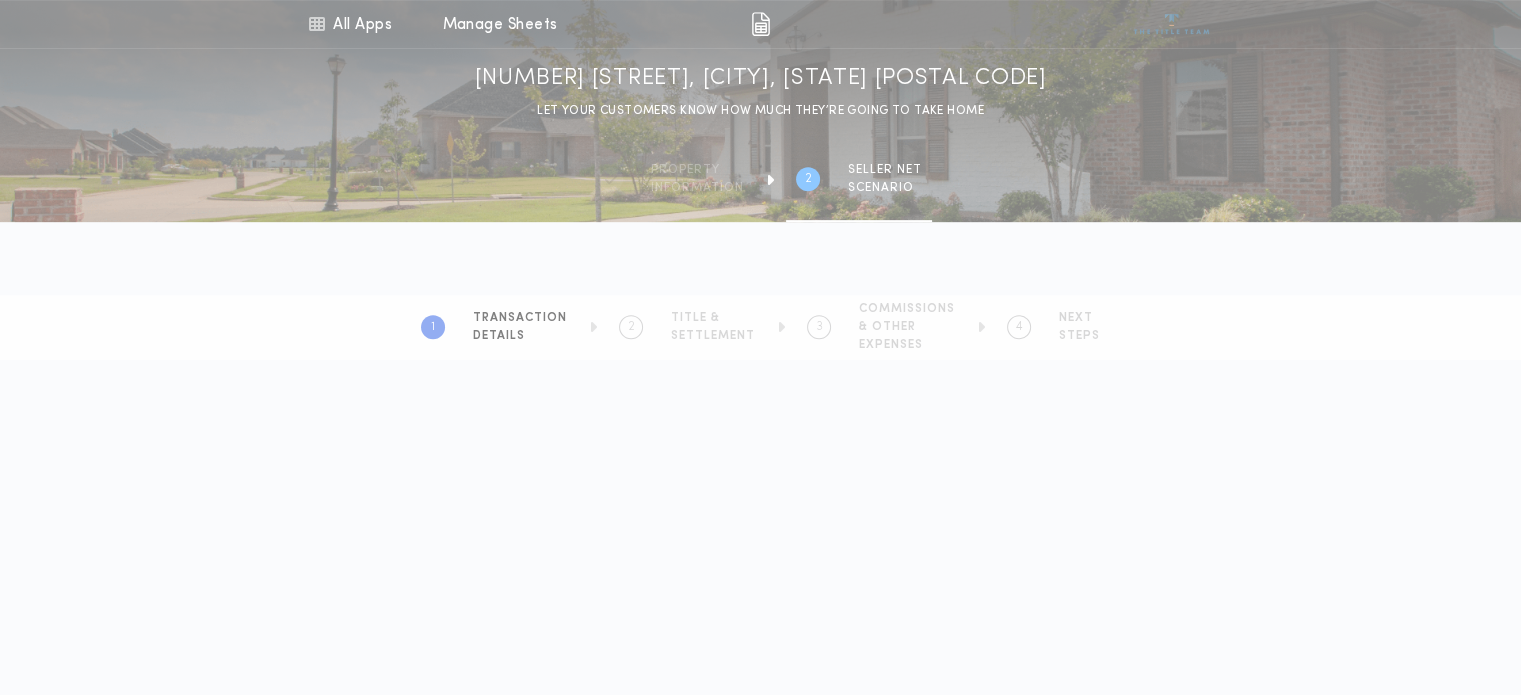 scroll, scrollTop: 0, scrollLeft: 0, axis: both 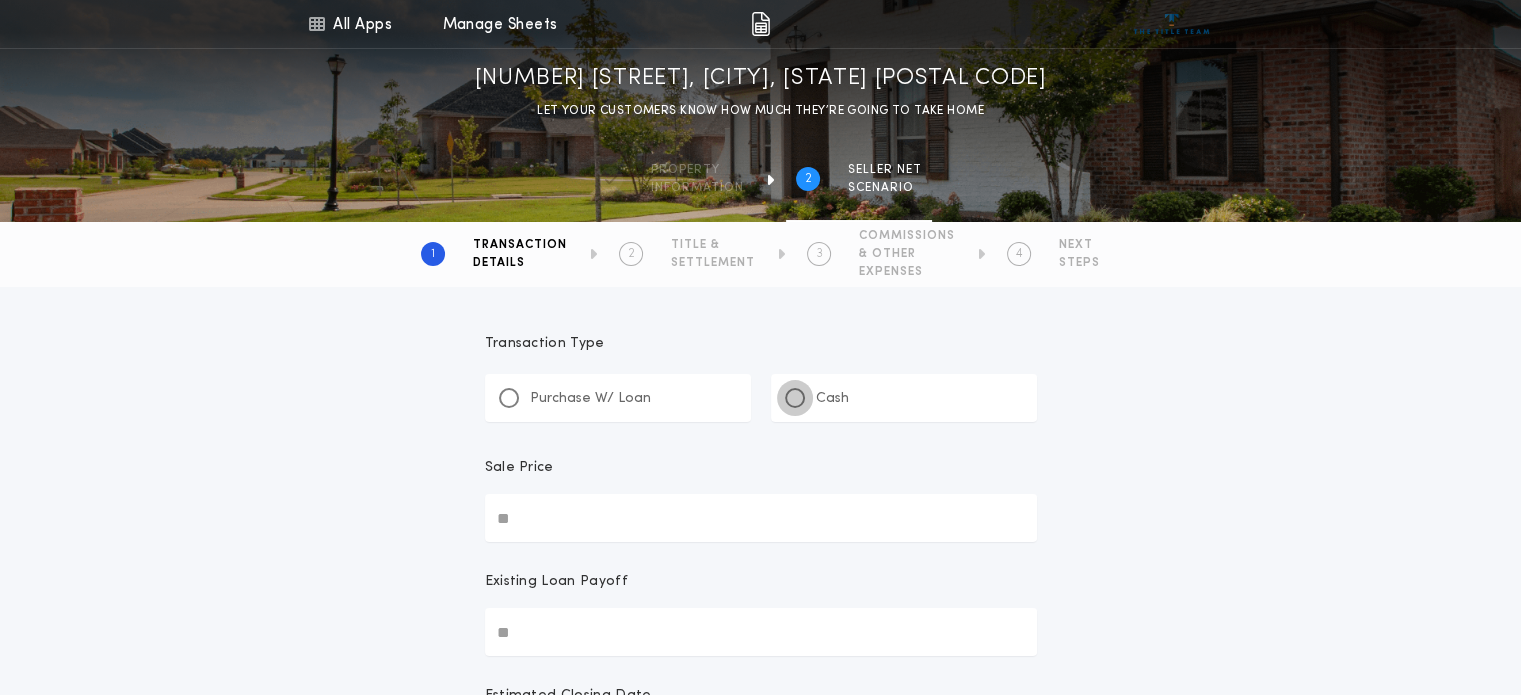 click at bounding box center (795, 398) 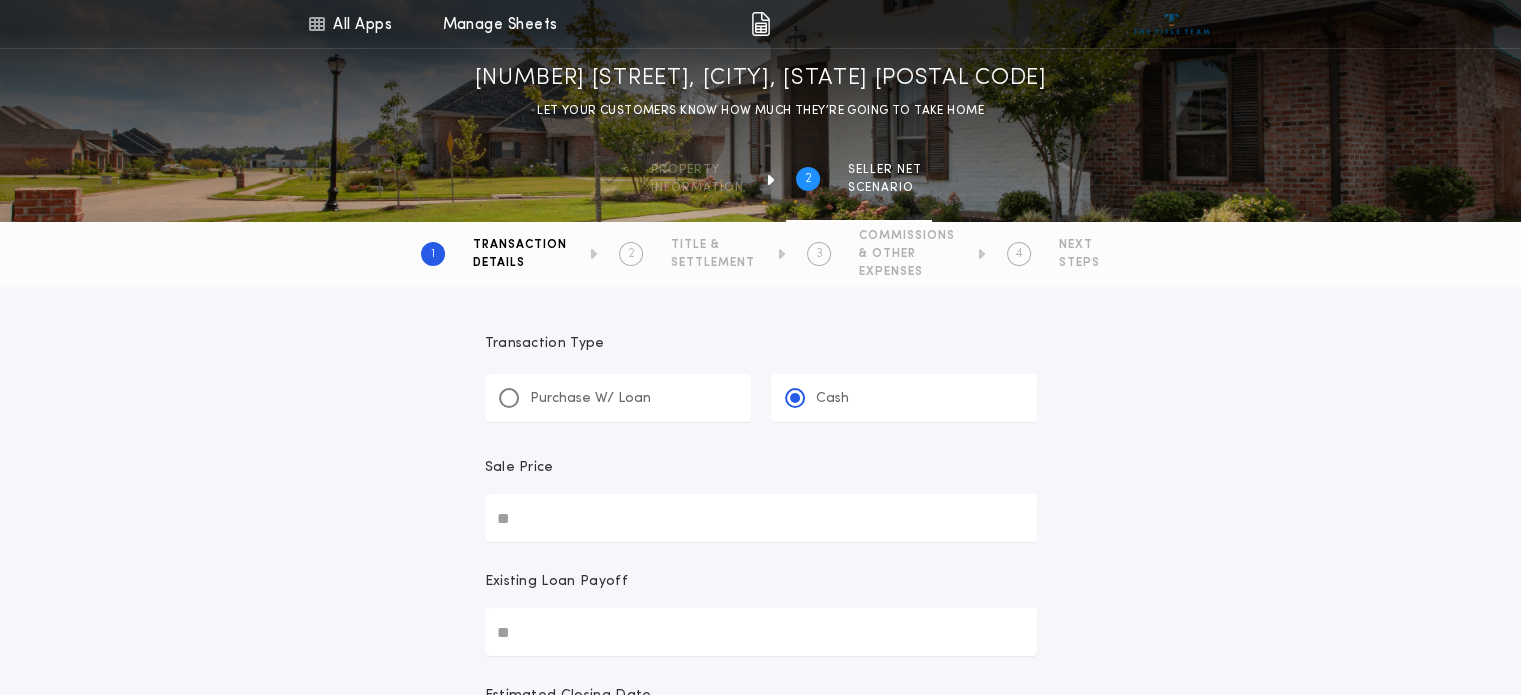 click on "Sale Price" at bounding box center (761, 518) 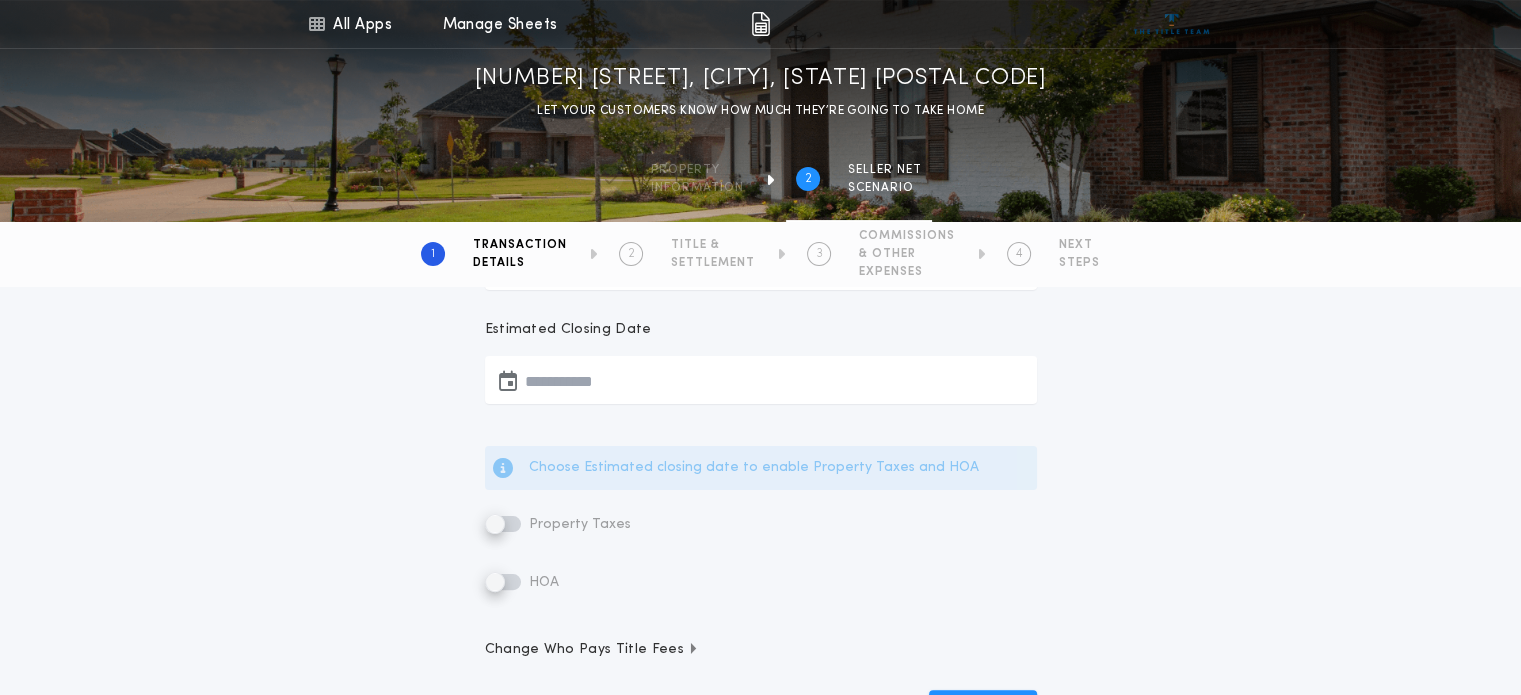 scroll, scrollTop: 374, scrollLeft: 0, axis: vertical 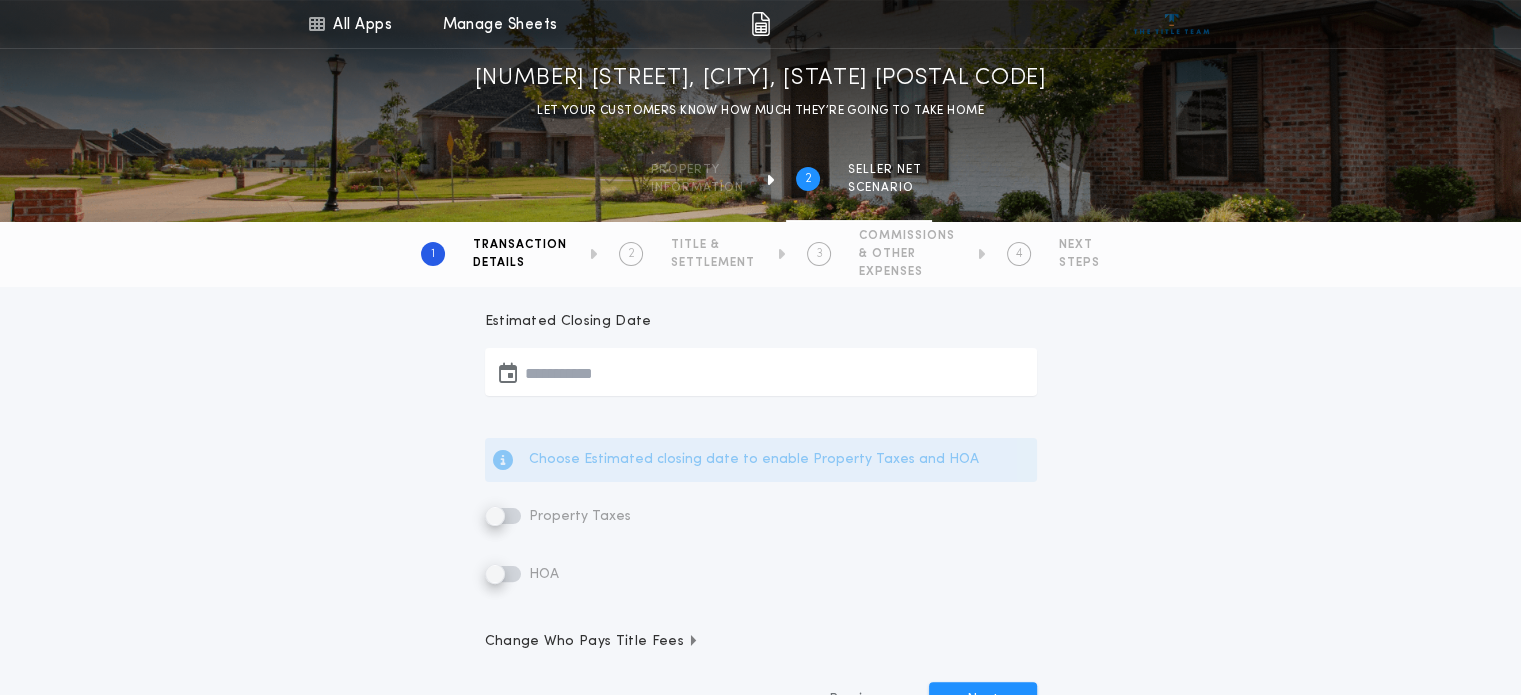 type on "********" 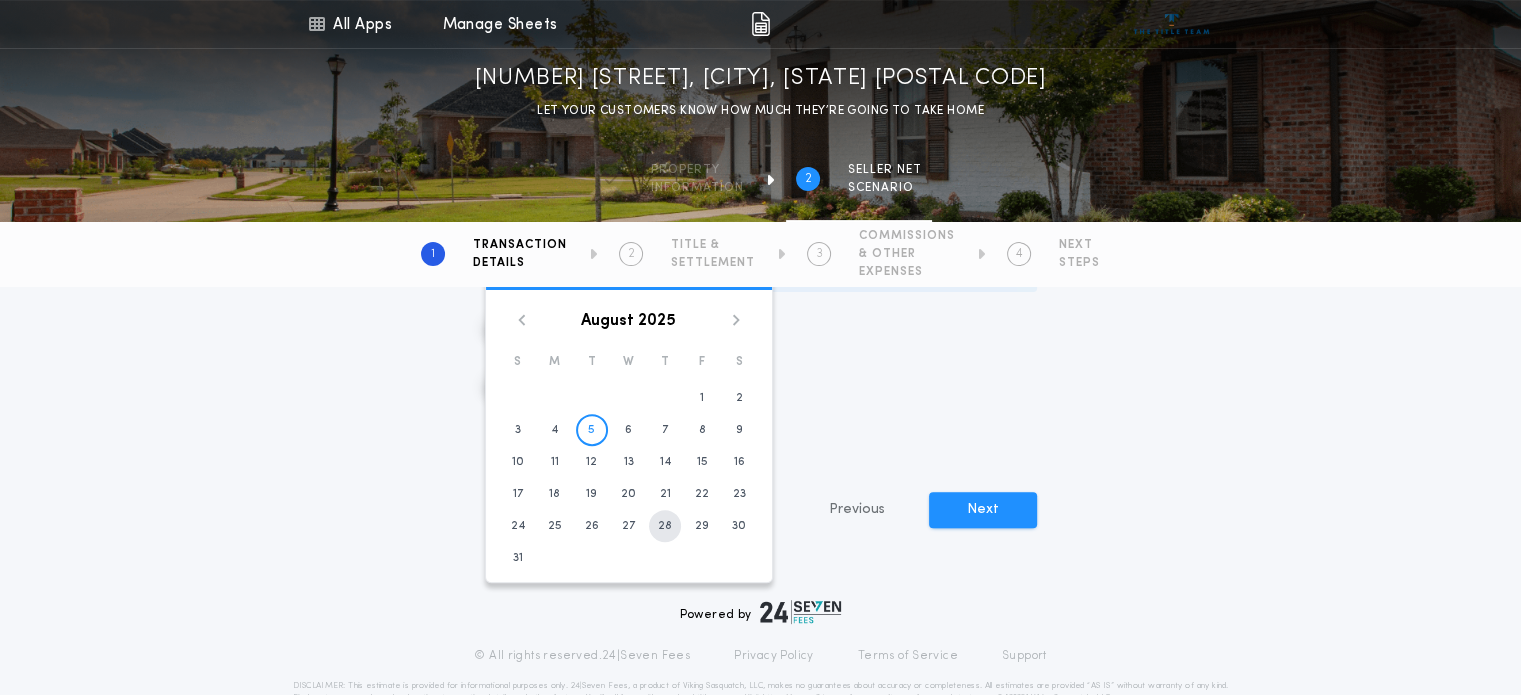 click on "28" at bounding box center (665, 526) 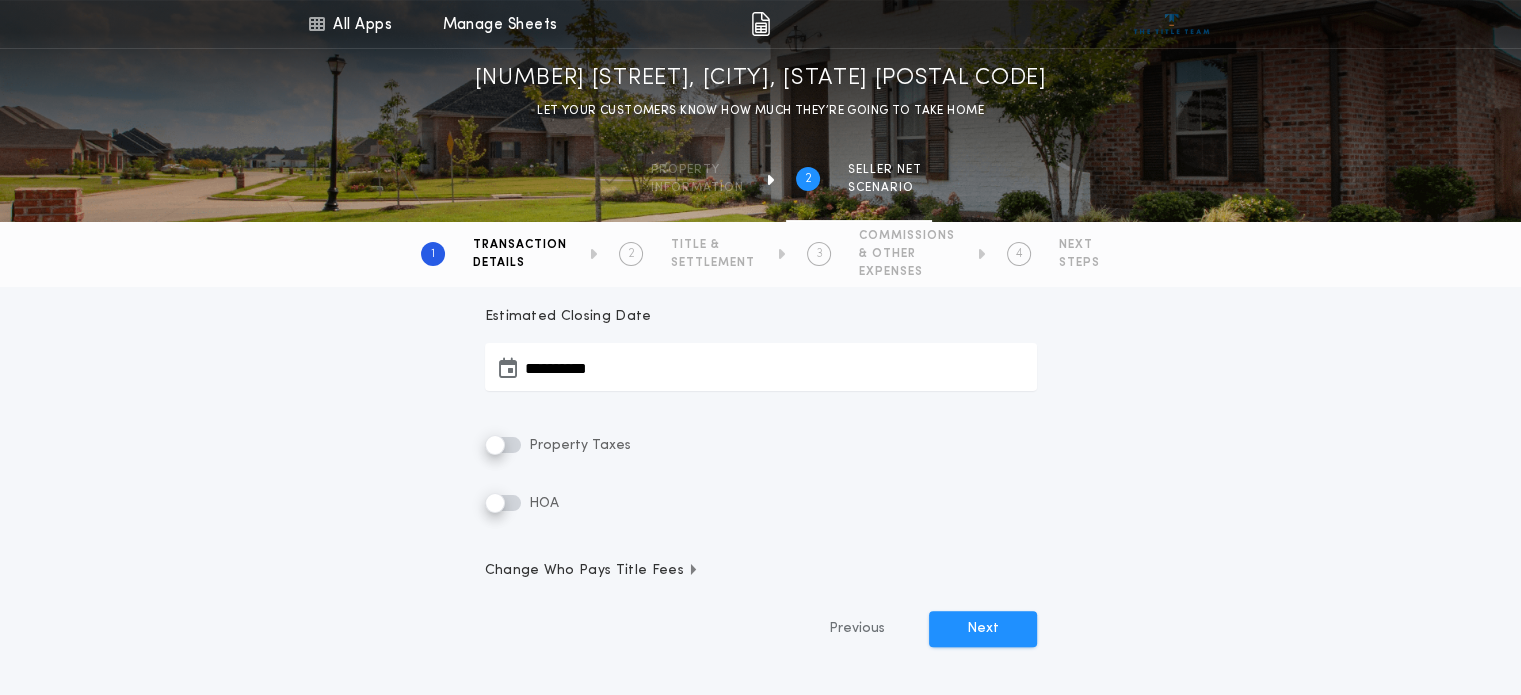 scroll, scrollTop: 376, scrollLeft: 0, axis: vertical 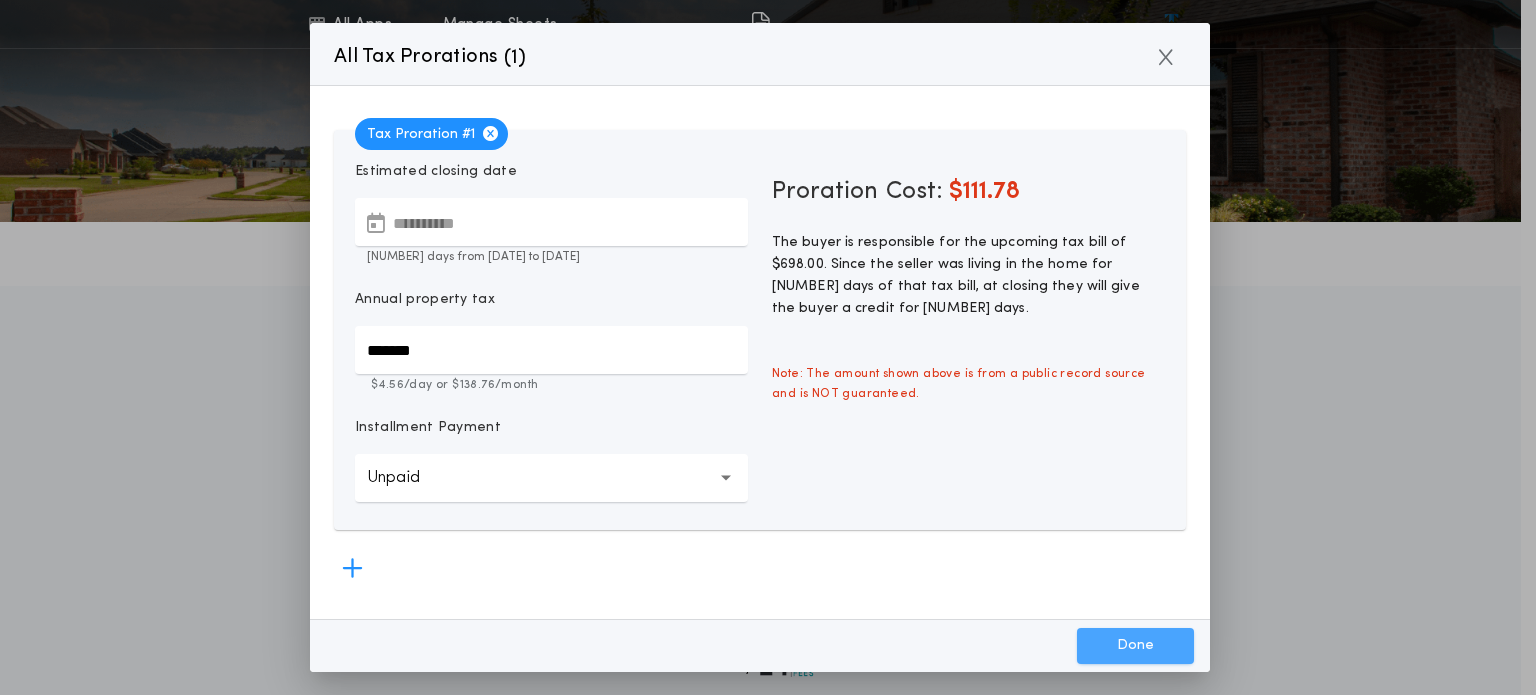 click on "Done" at bounding box center (1135, 646) 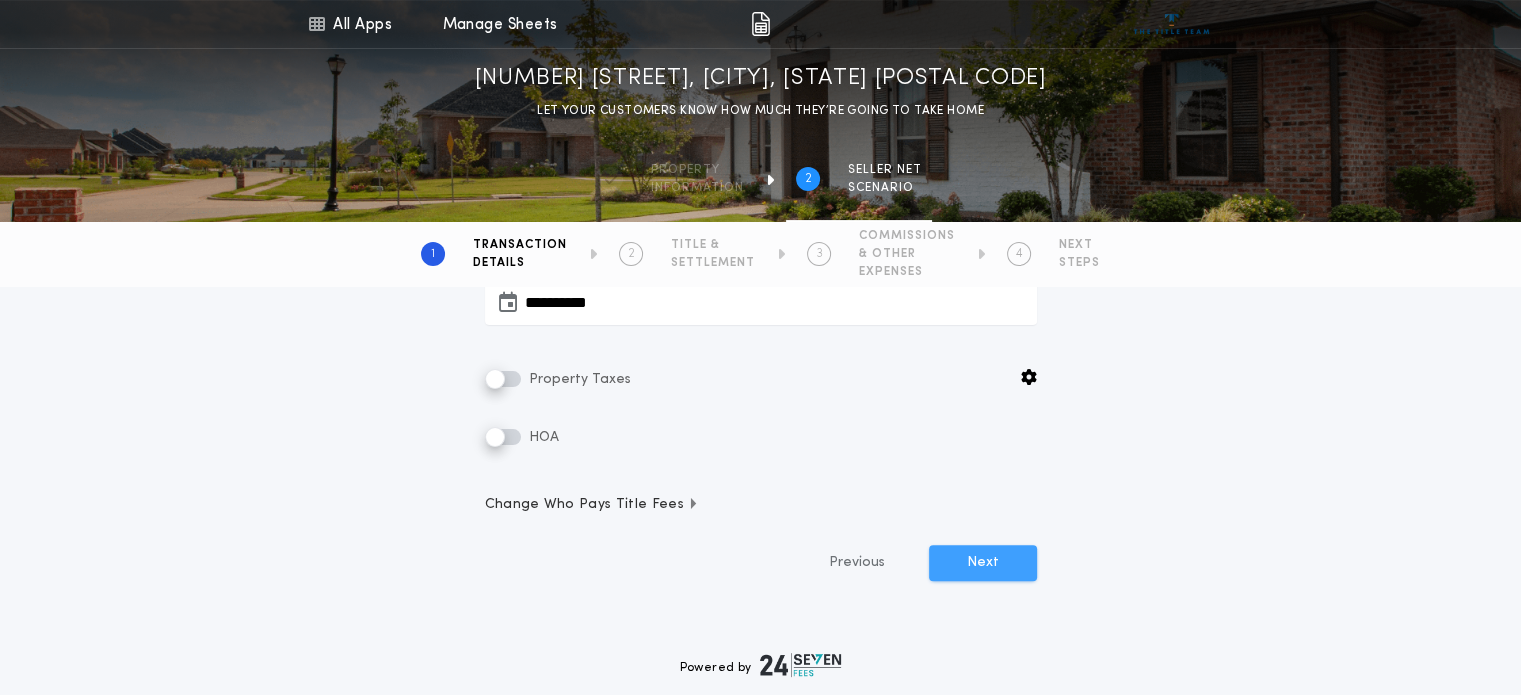 click on "Next" at bounding box center [983, 563] 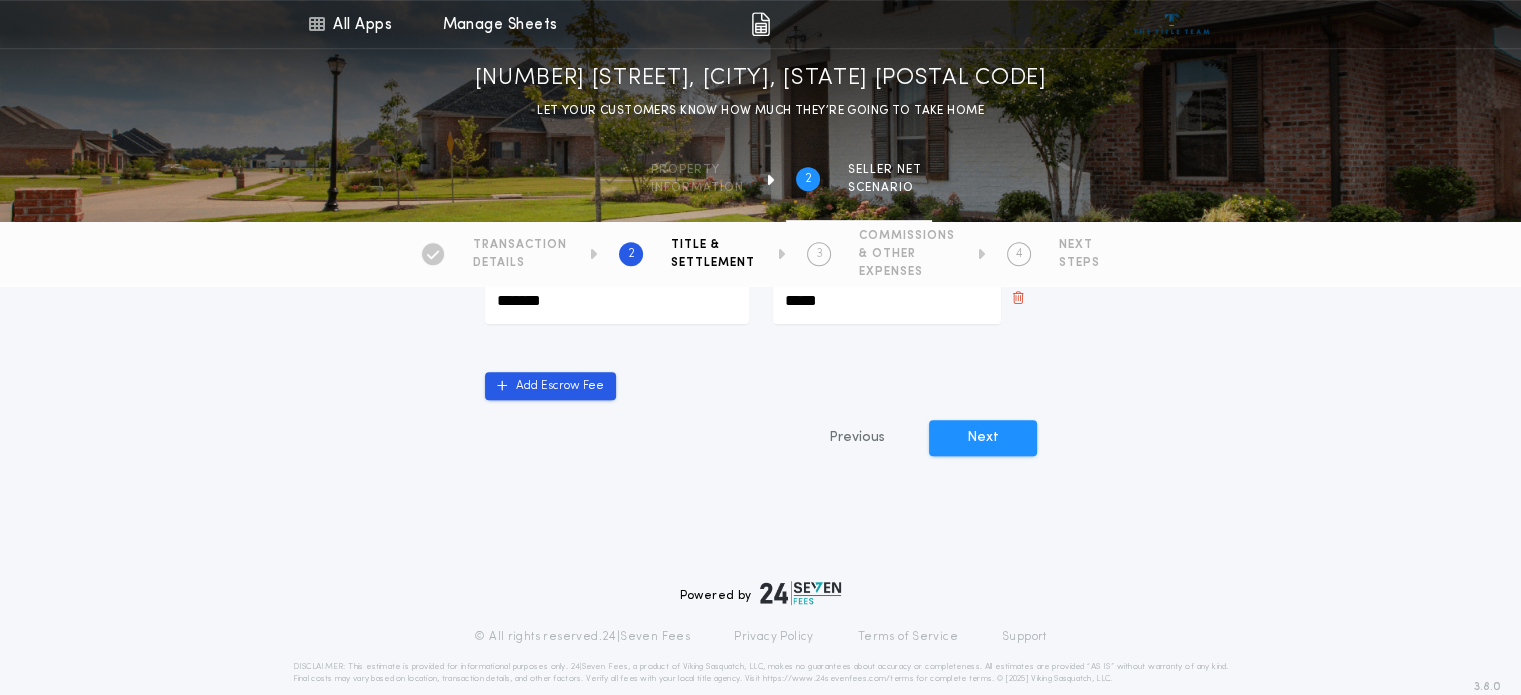 scroll, scrollTop: 1040, scrollLeft: 0, axis: vertical 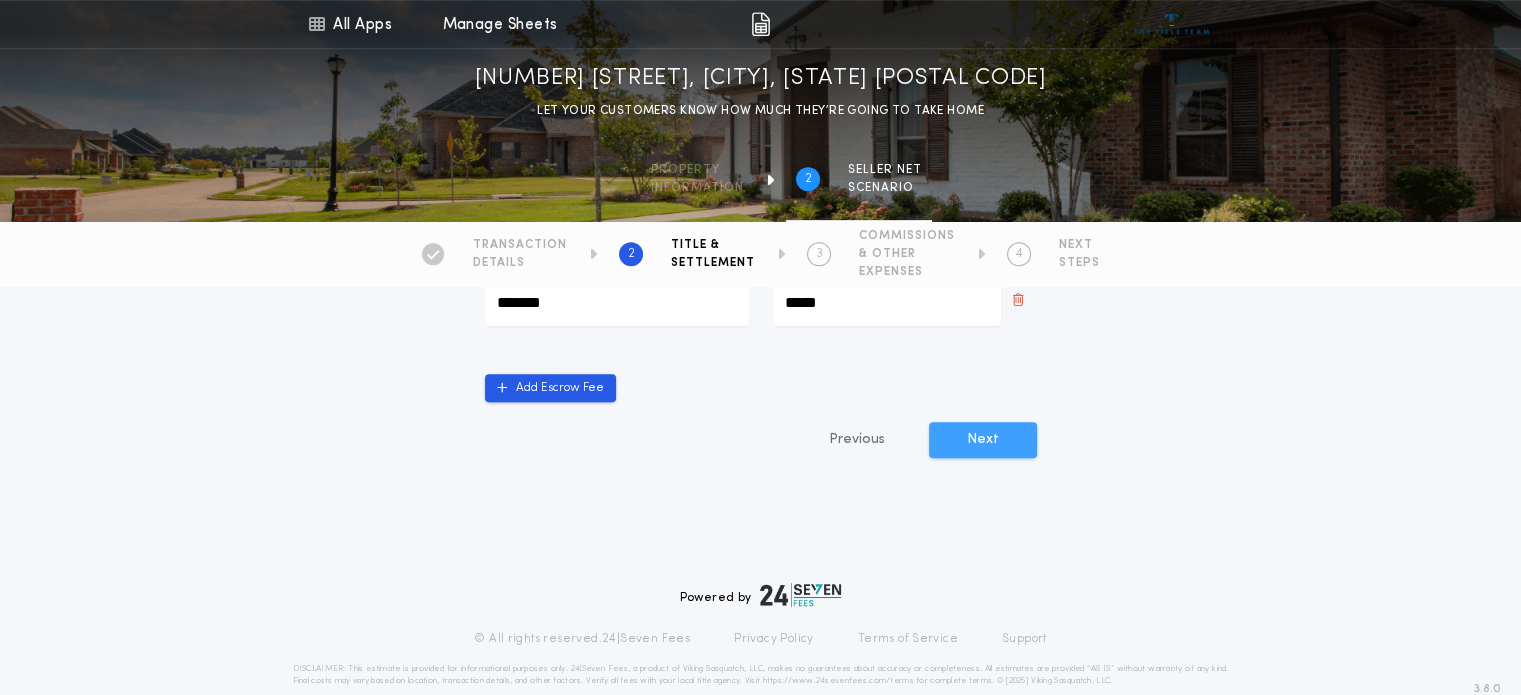 click on "Next" at bounding box center [983, 440] 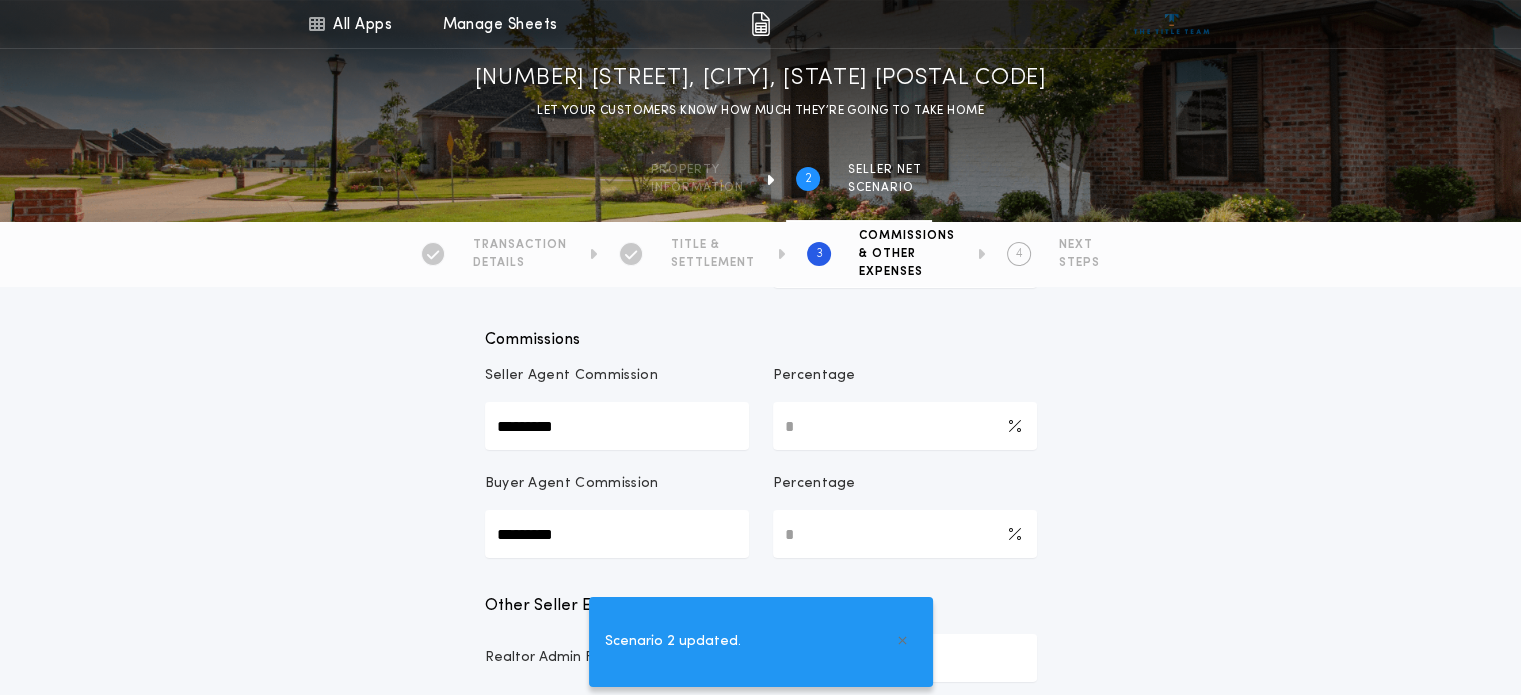scroll, scrollTop: 299, scrollLeft: 0, axis: vertical 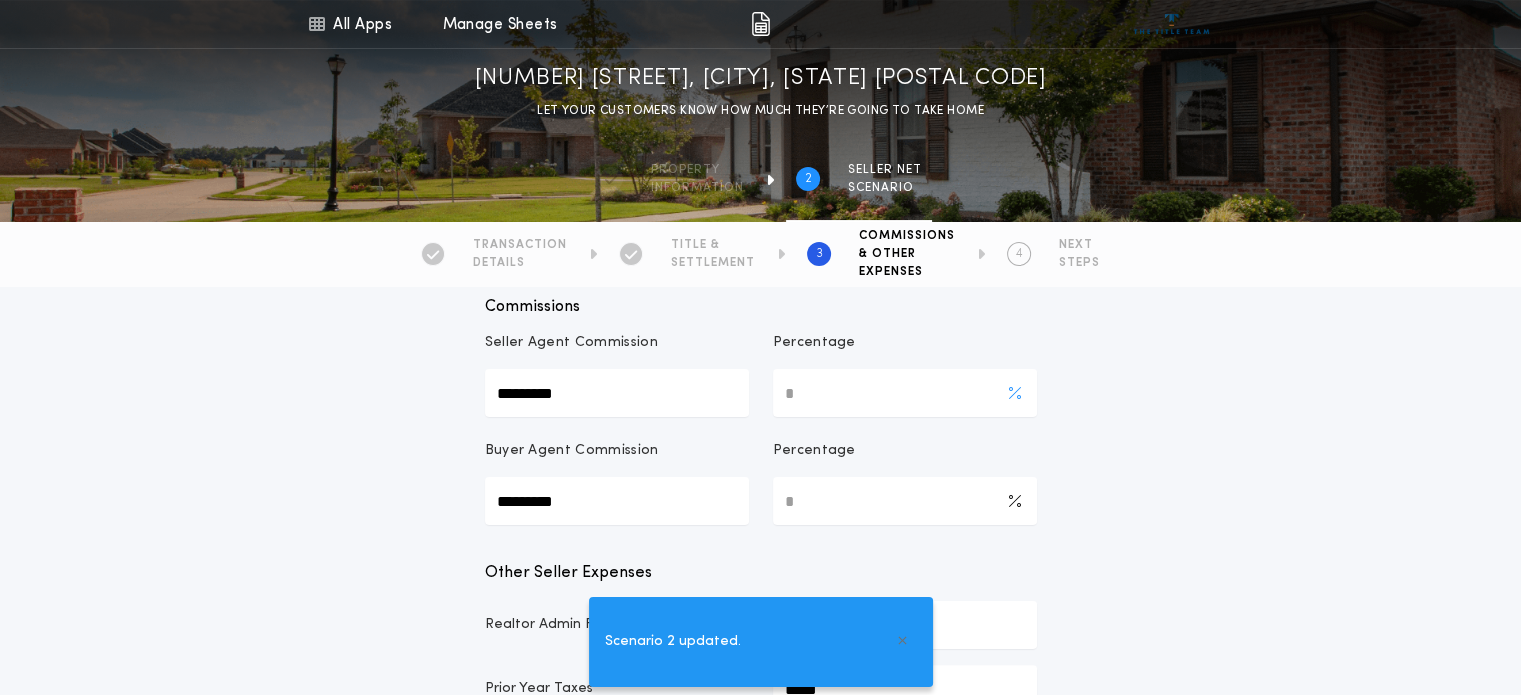 click on "*" at bounding box center [905, 393] 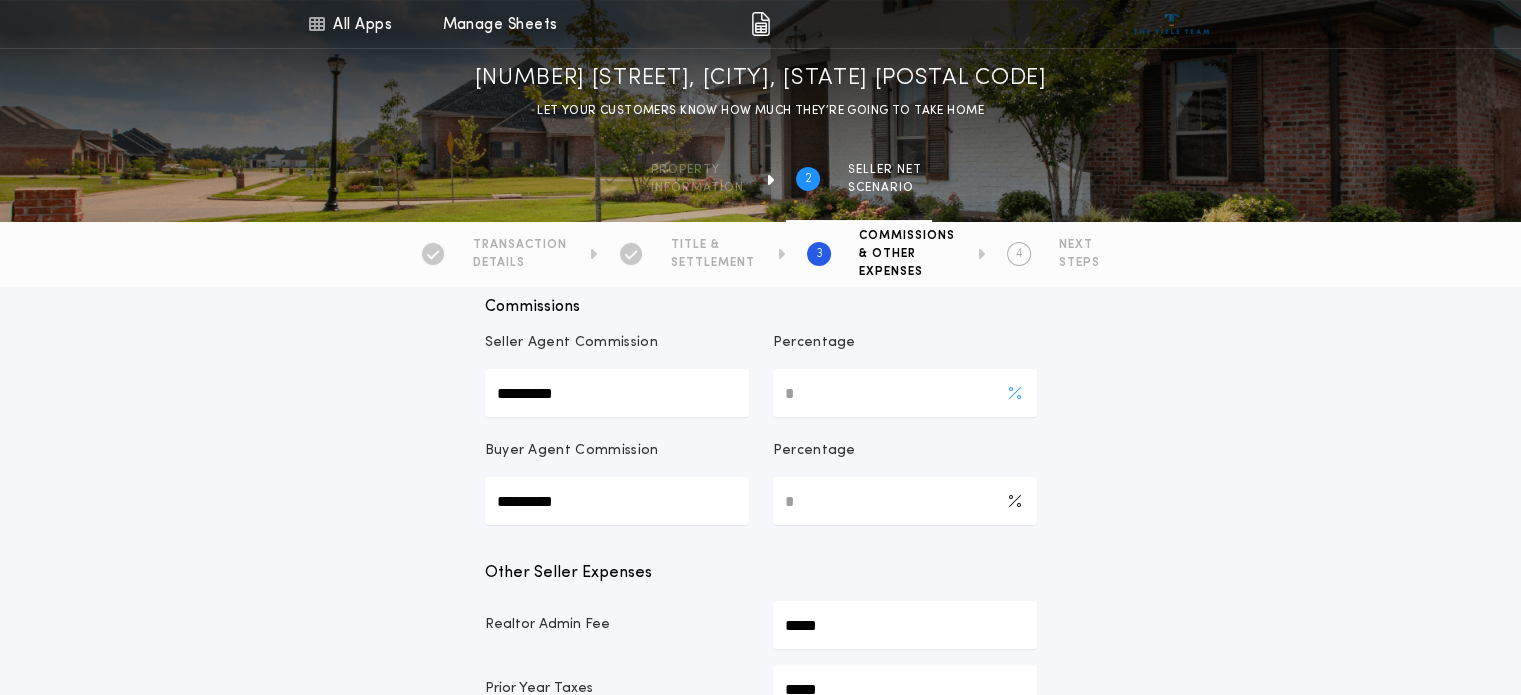 type on "***" 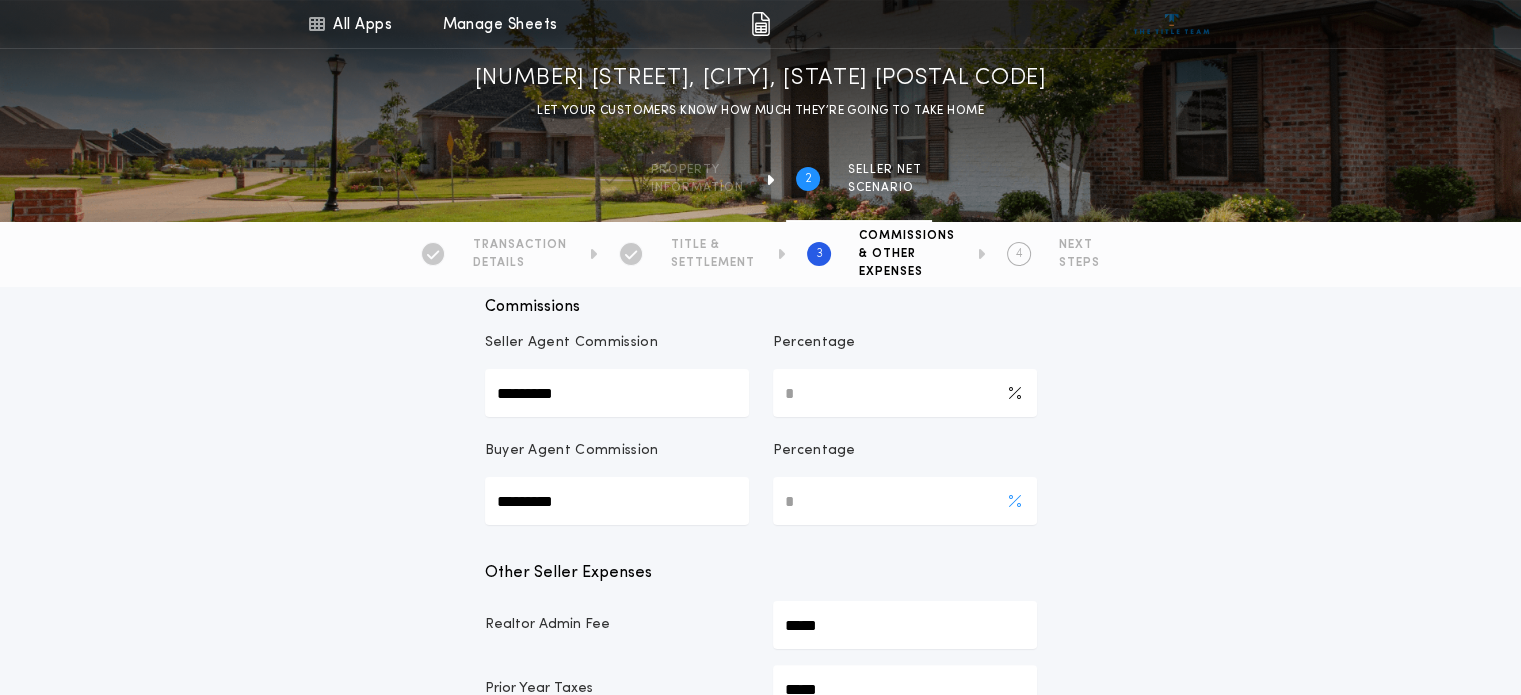 click on "*" at bounding box center (905, 501) 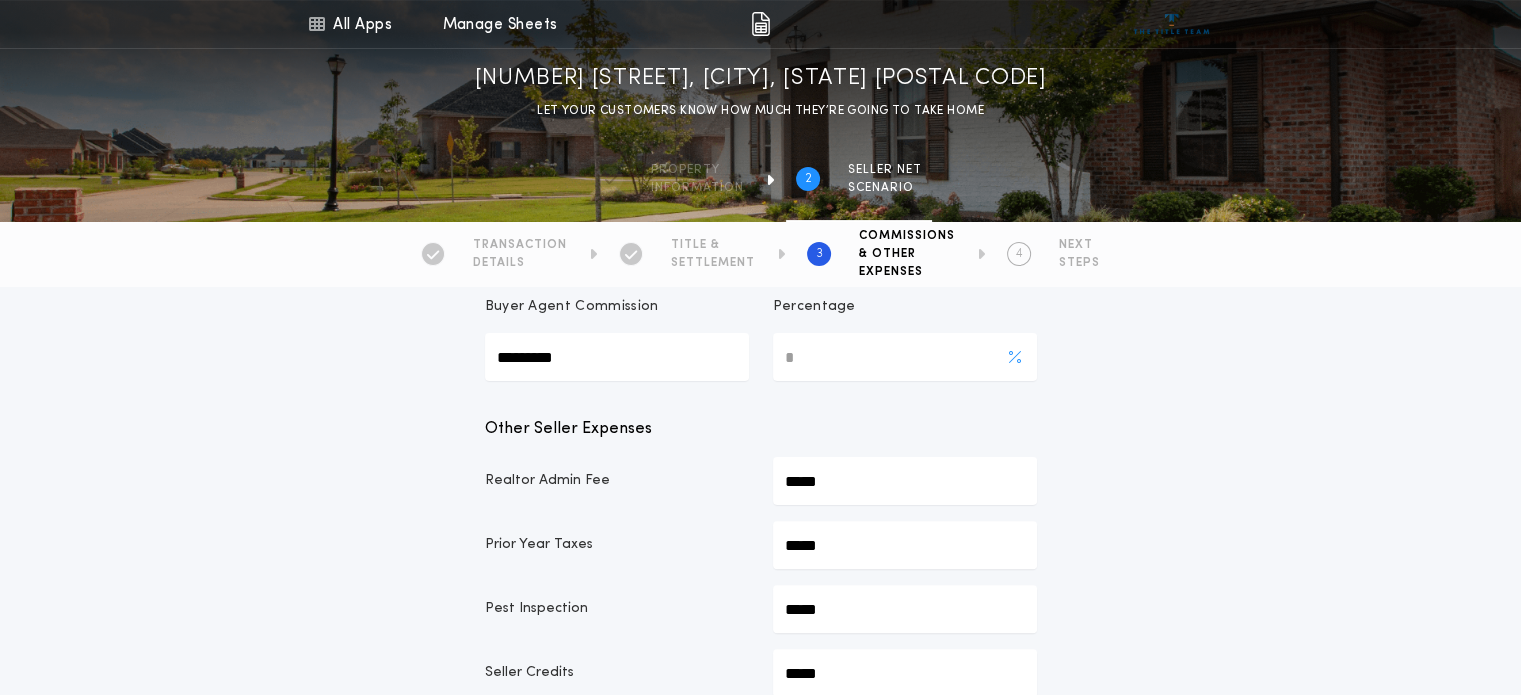 scroll, scrollTop: 446, scrollLeft: 0, axis: vertical 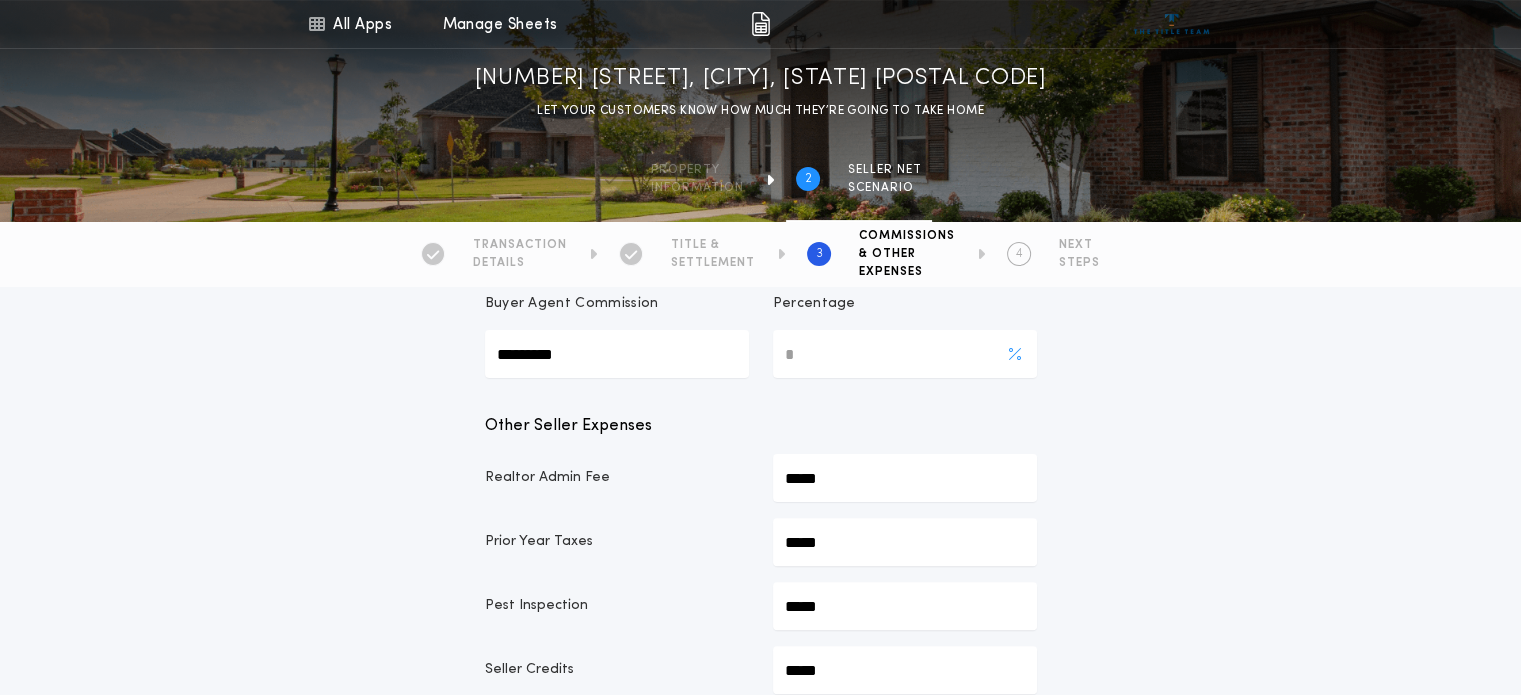 type on "***" 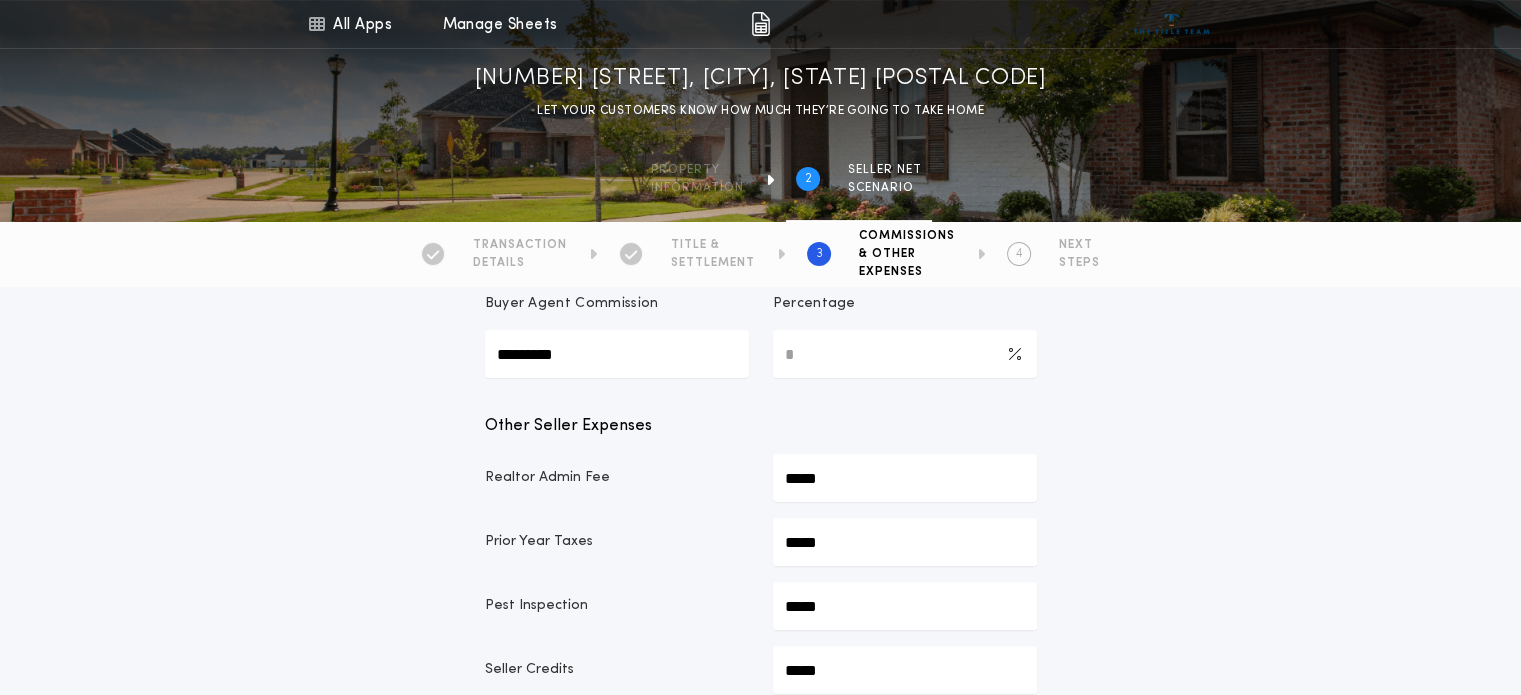 click on "*****" at bounding box center [905, -44] 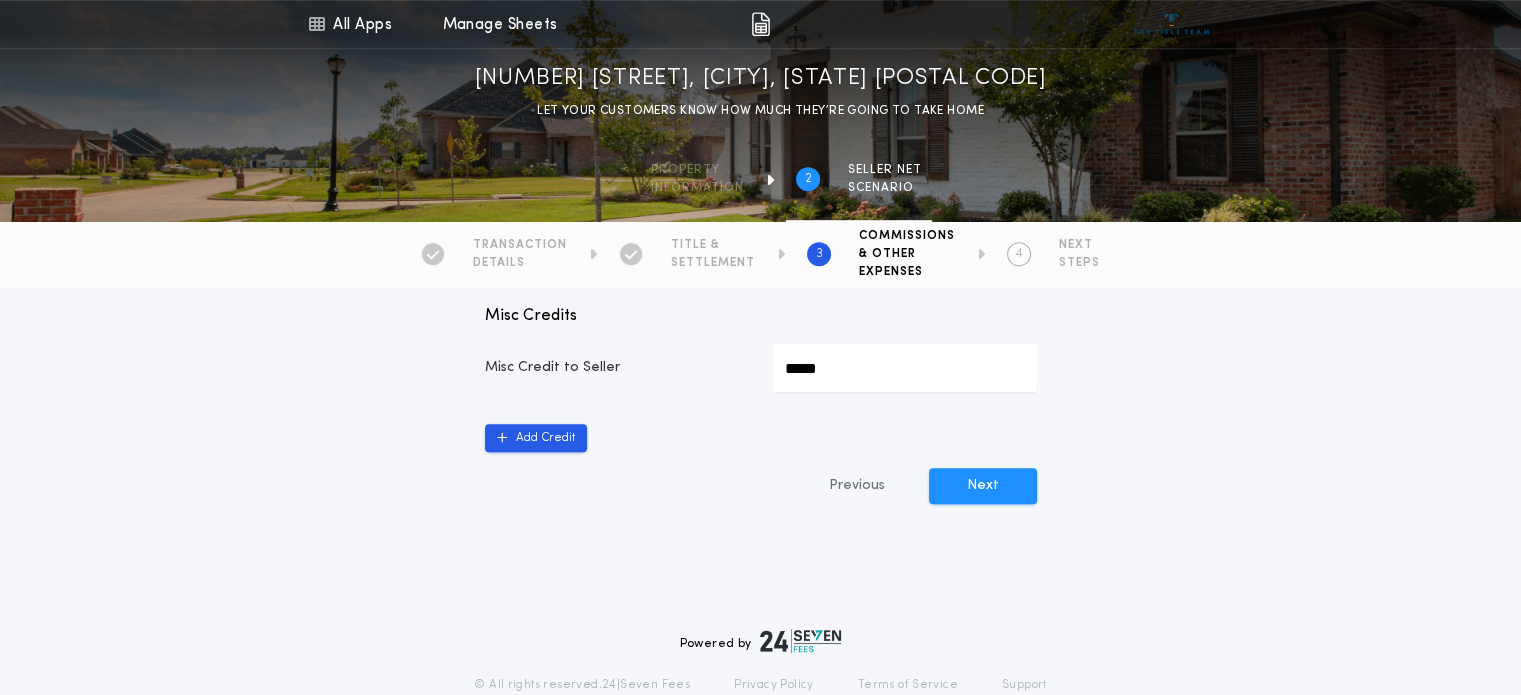 scroll, scrollTop: 1190, scrollLeft: 0, axis: vertical 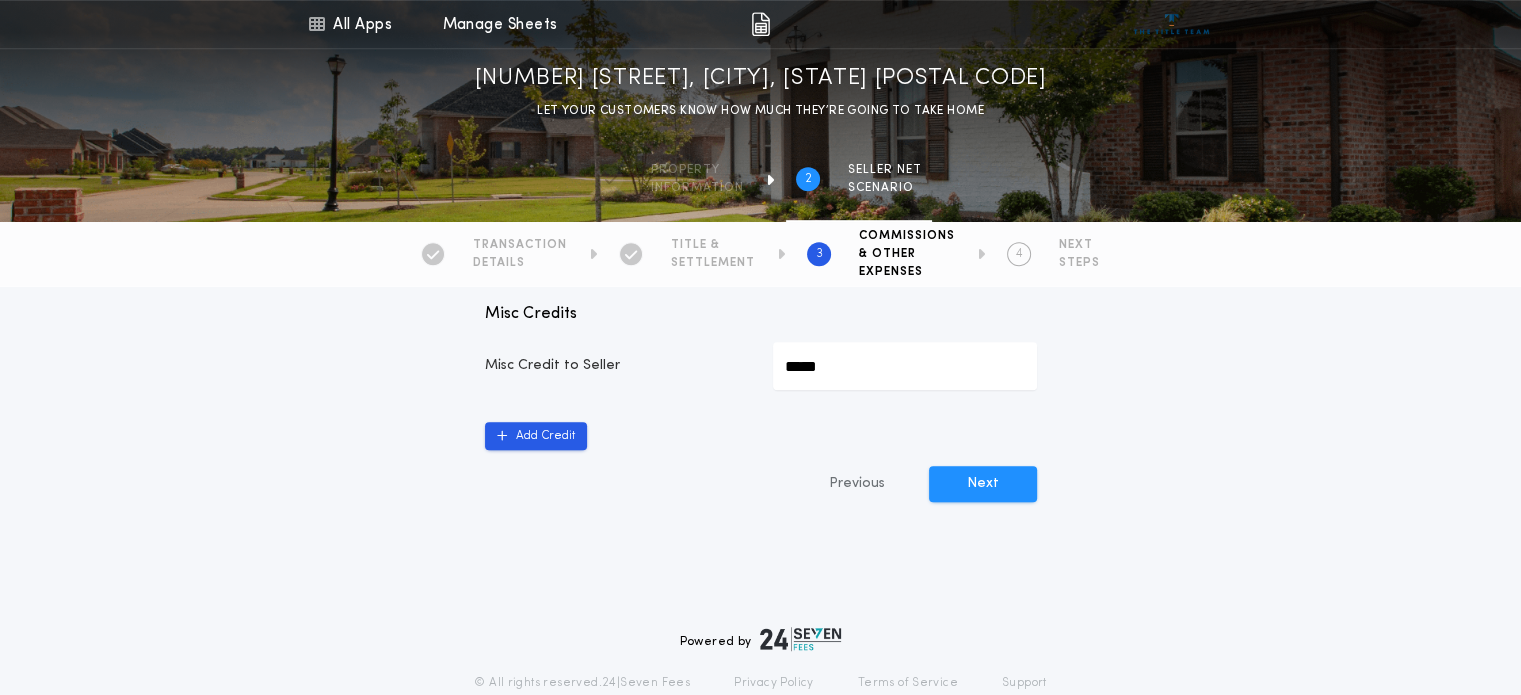 type on "*******" 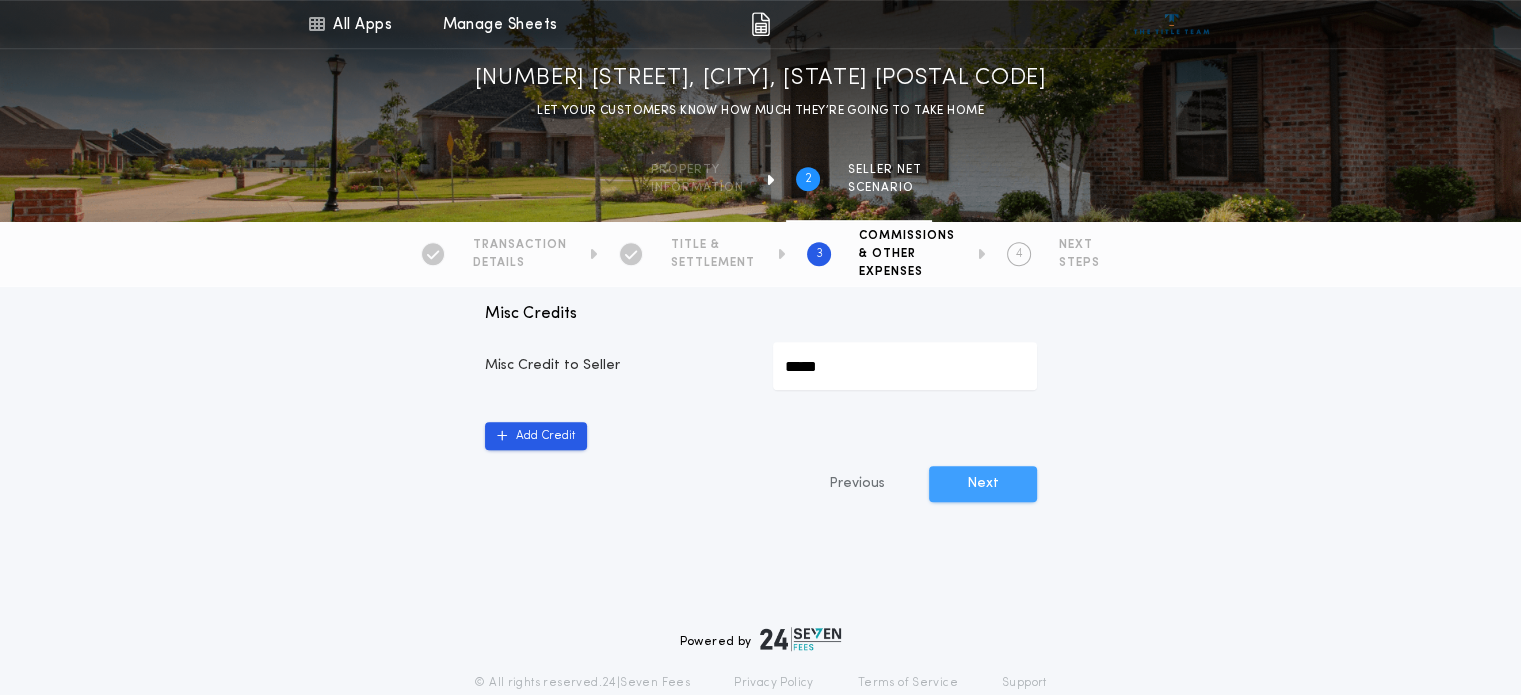 click on "Next" at bounding box center (983, 484) 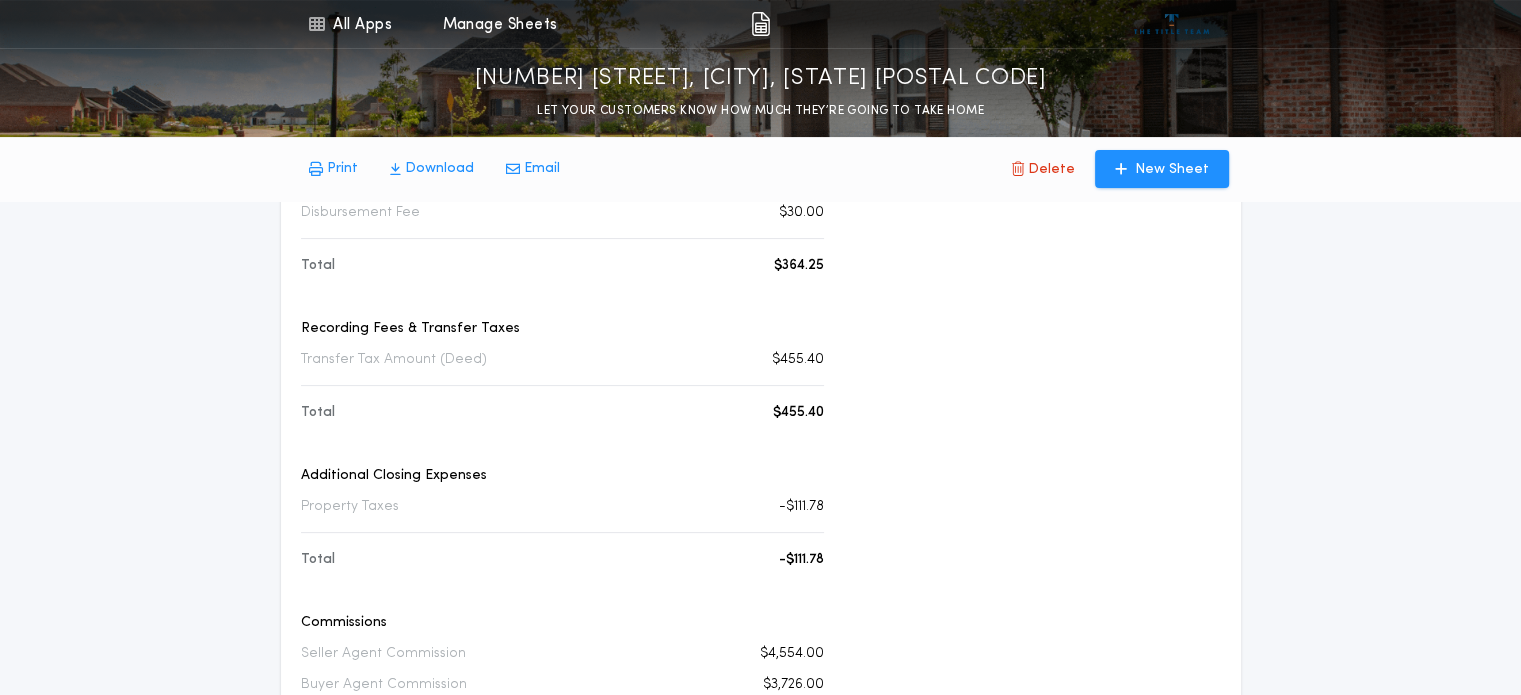 scroll, scrollTop: 390, scrollLeft: 0, axis: vertical 